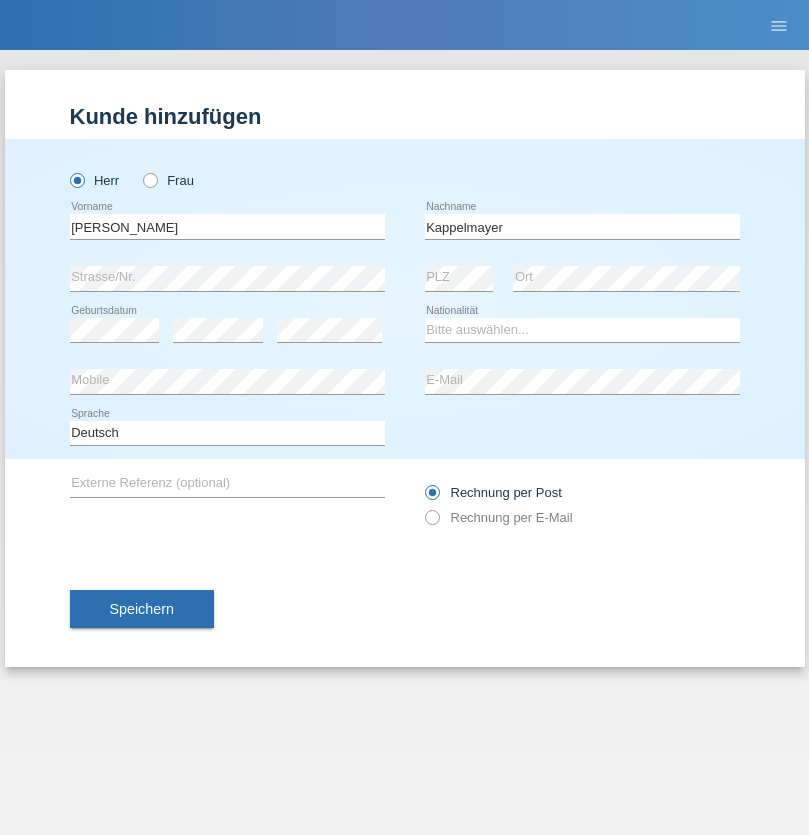 scroll, scrollTop: 0, scrollLeft: 0, axis: both 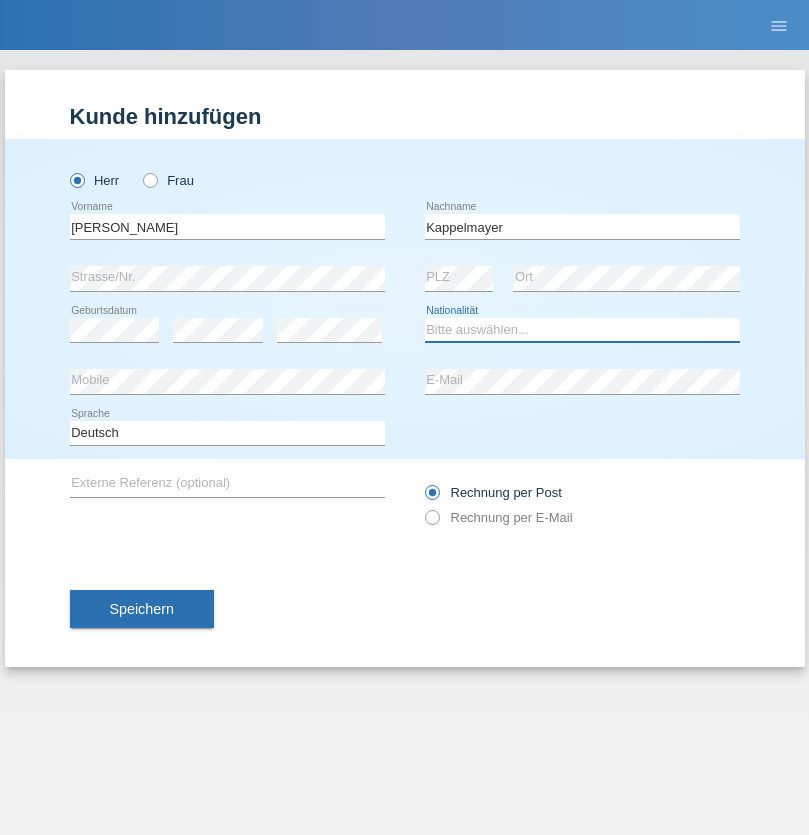 select on "BT" 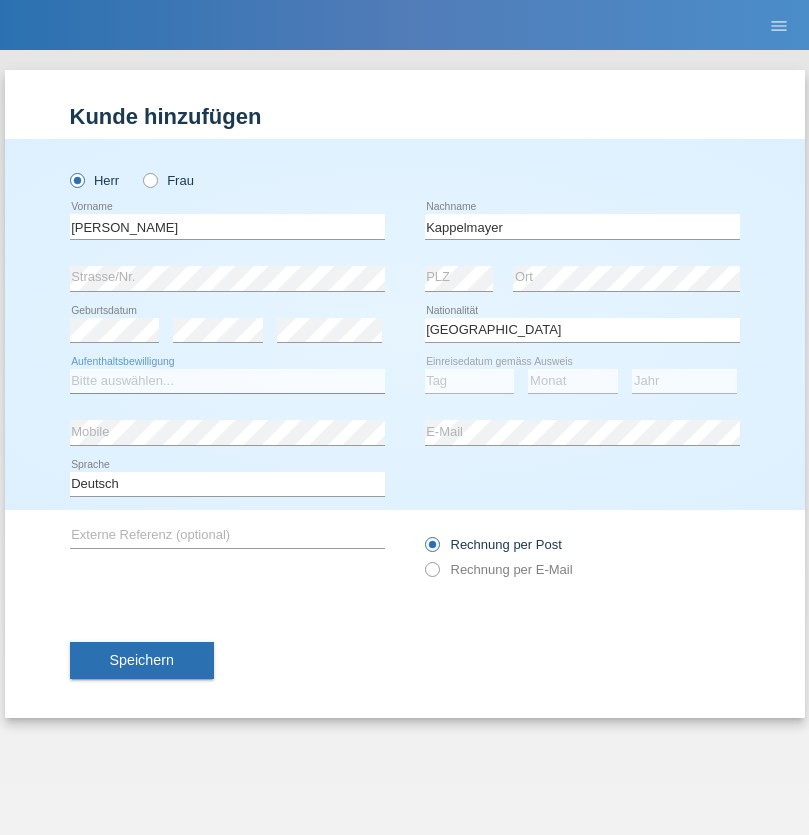 select on "C" 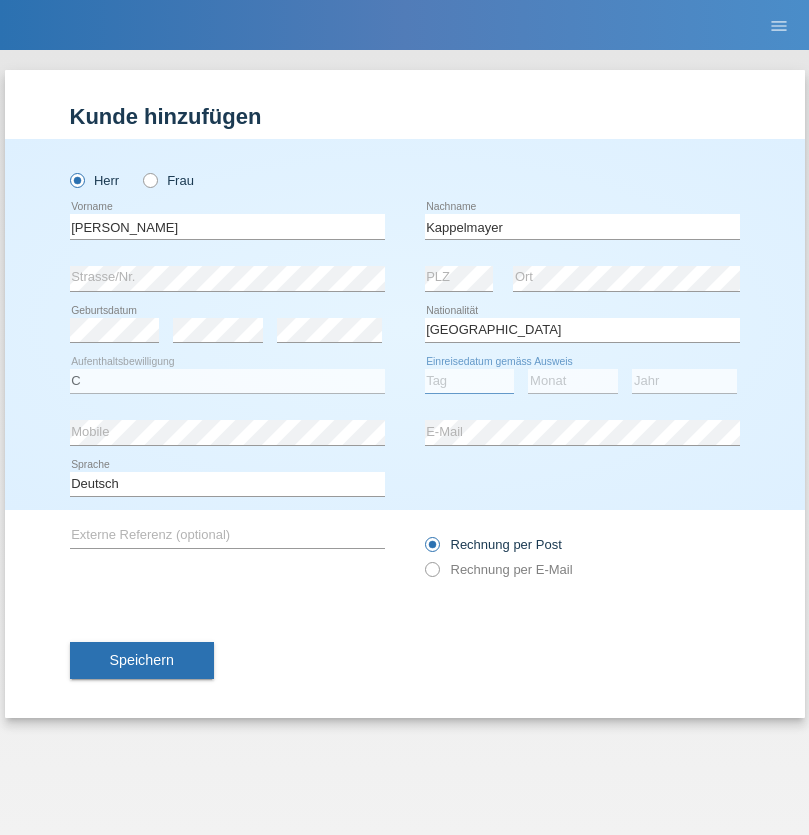 select on "12" 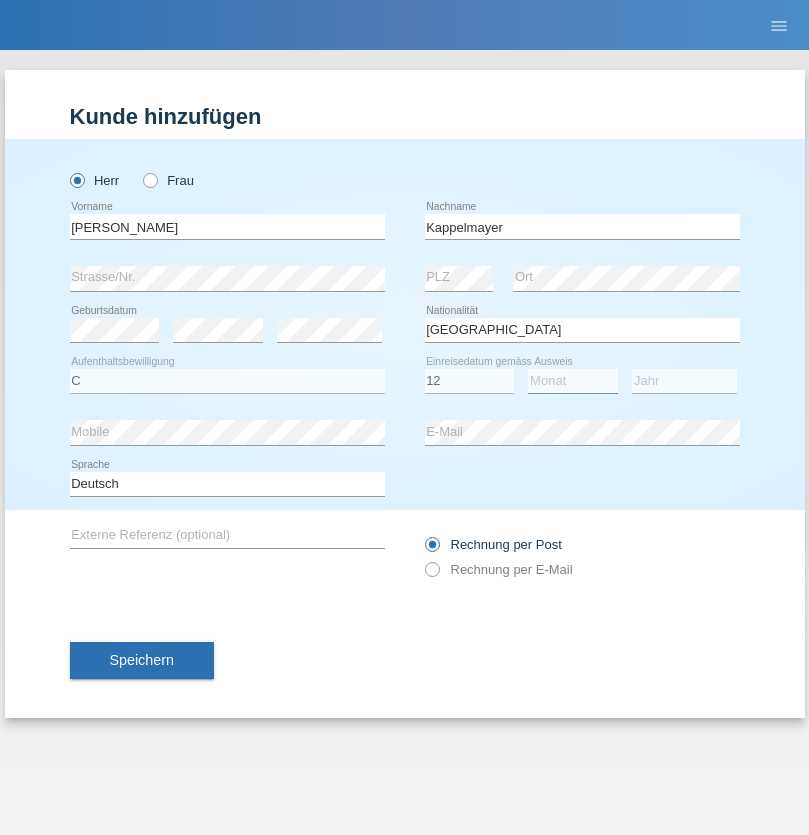 select on "02" 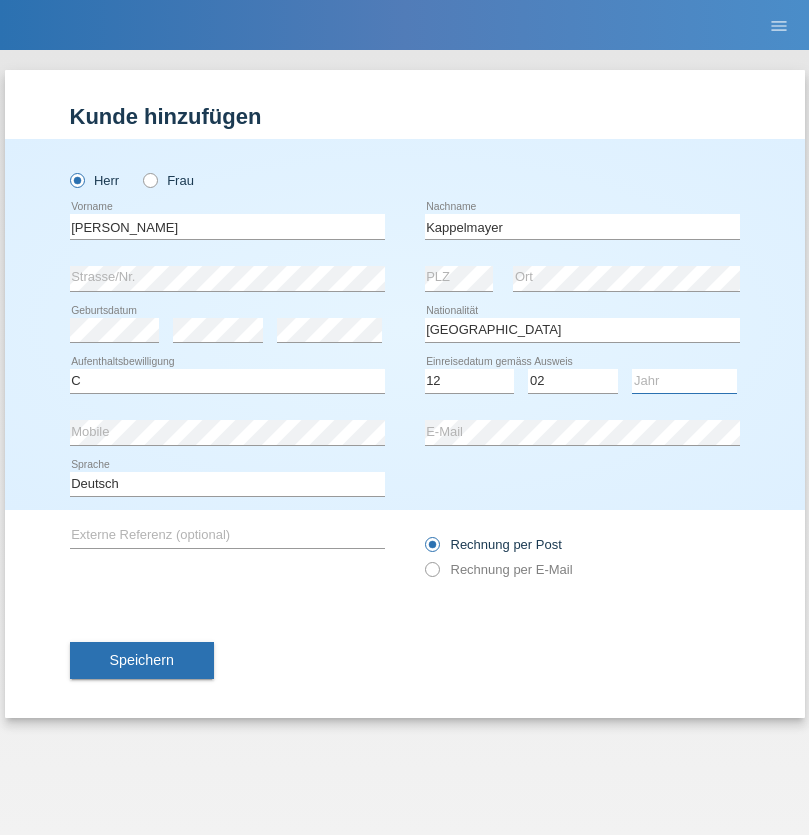 select on "2021" 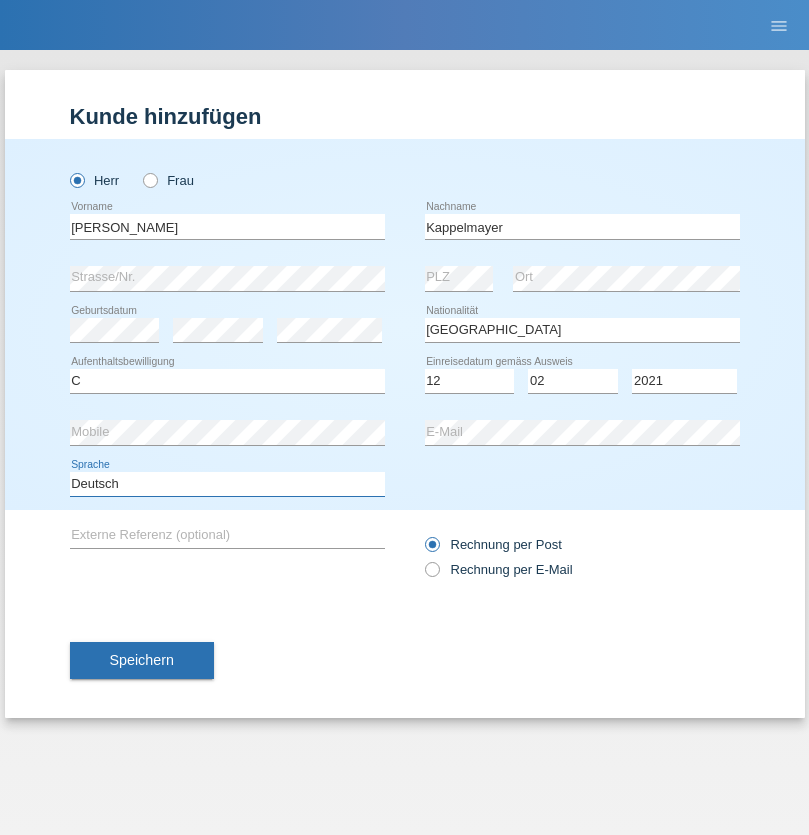 select on "en" 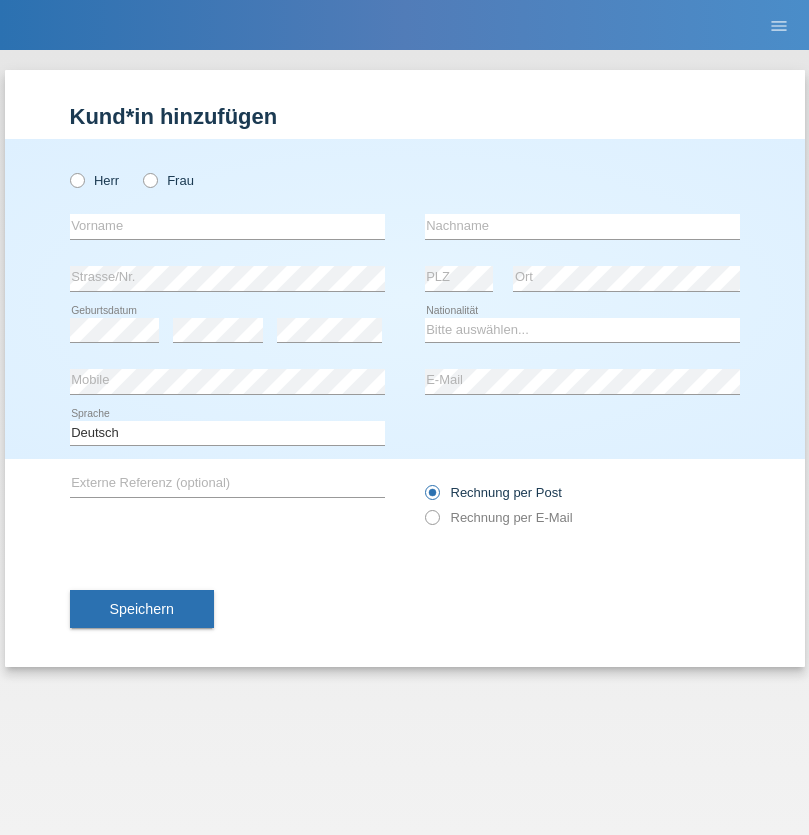scroll, scrollTop: 0, scrollLeft: 0, axis: both 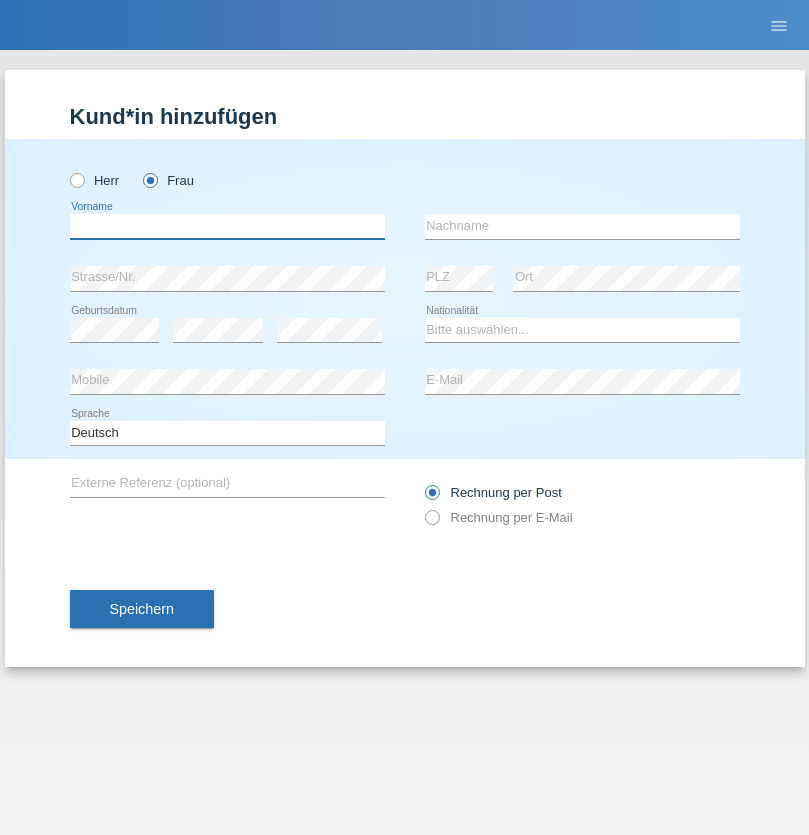 click at bounding box center (227, 226) 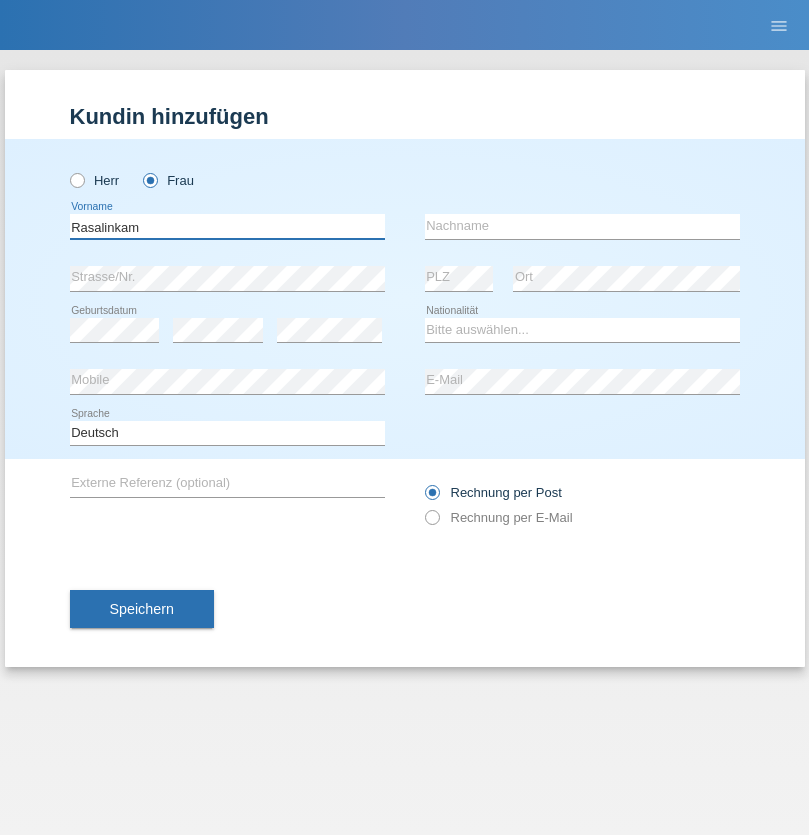 type on "Rasalinkam" 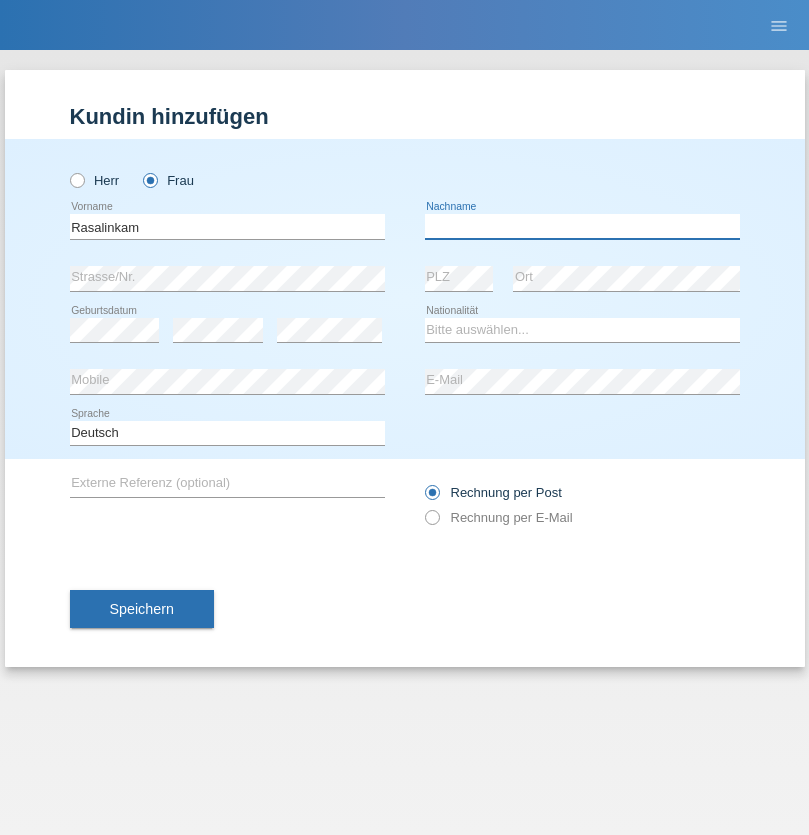 click at bounding box center [582, 226] 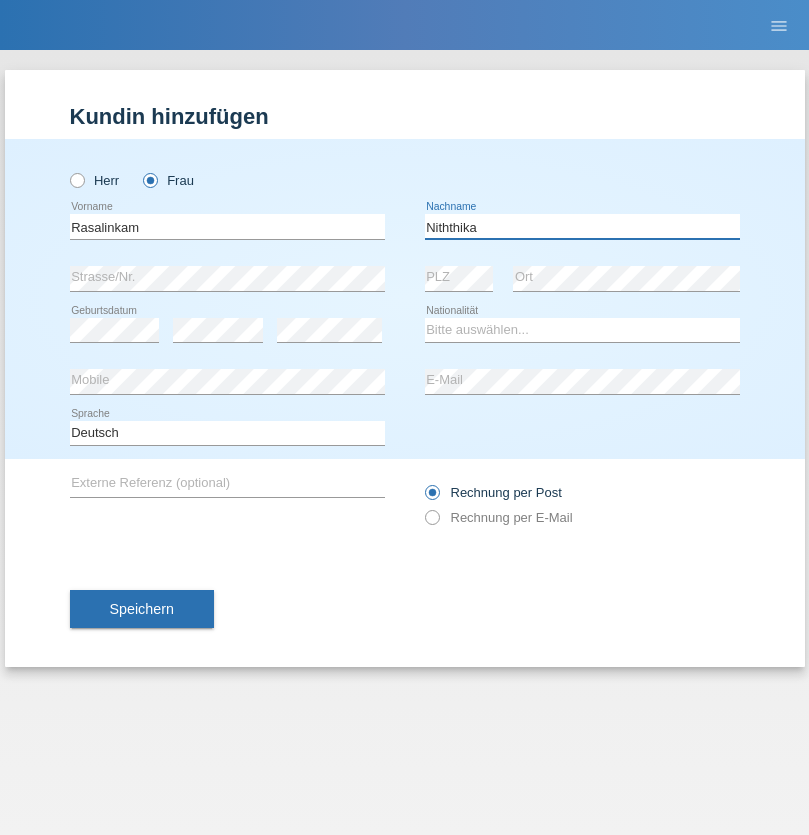type on "Niththika" 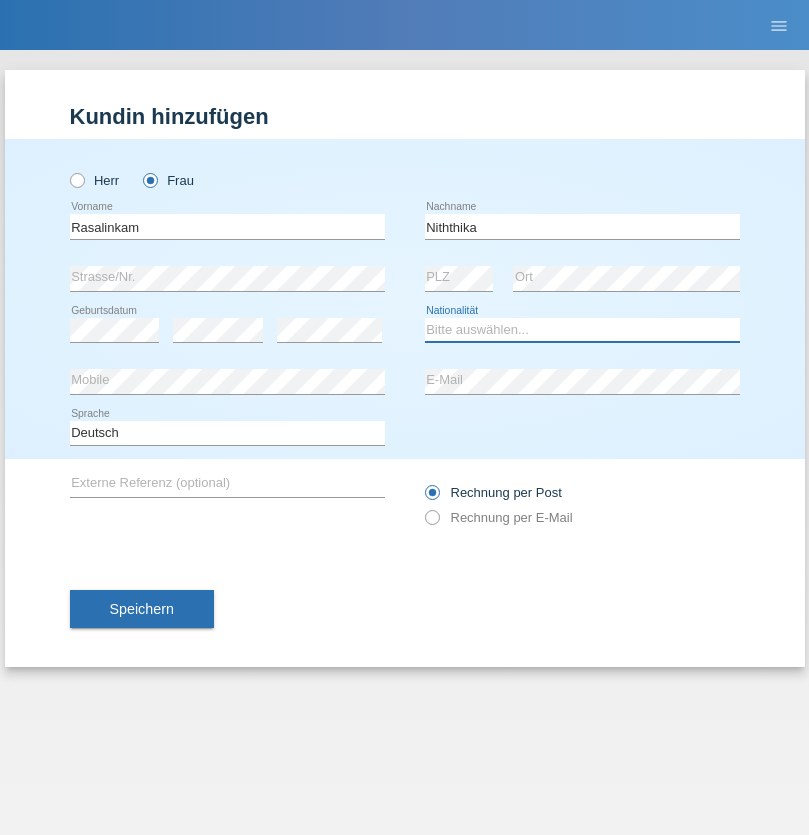 select on "LK" 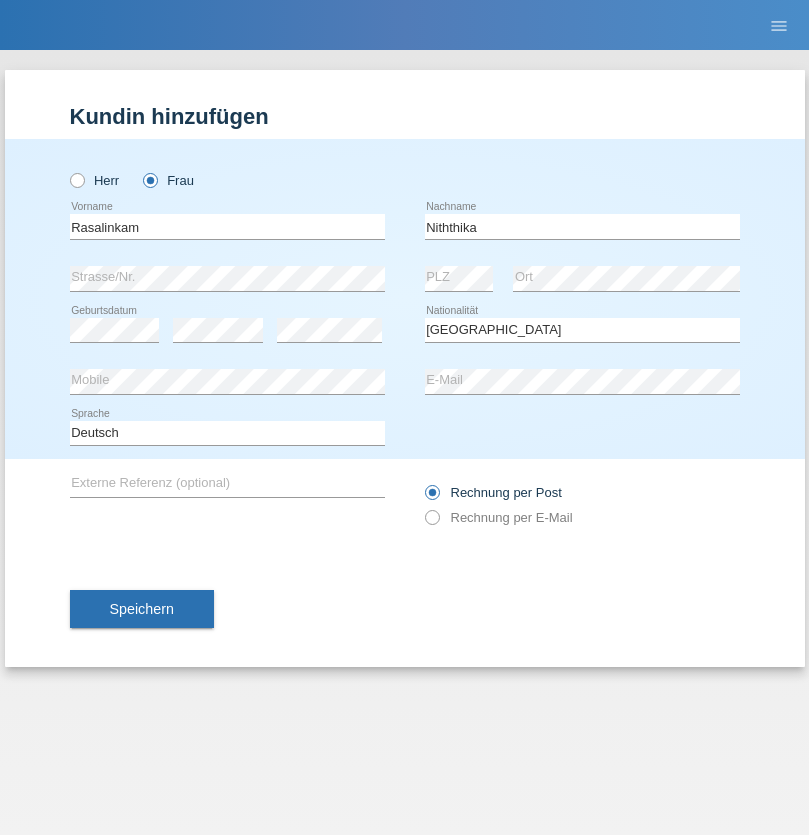 select on "C" 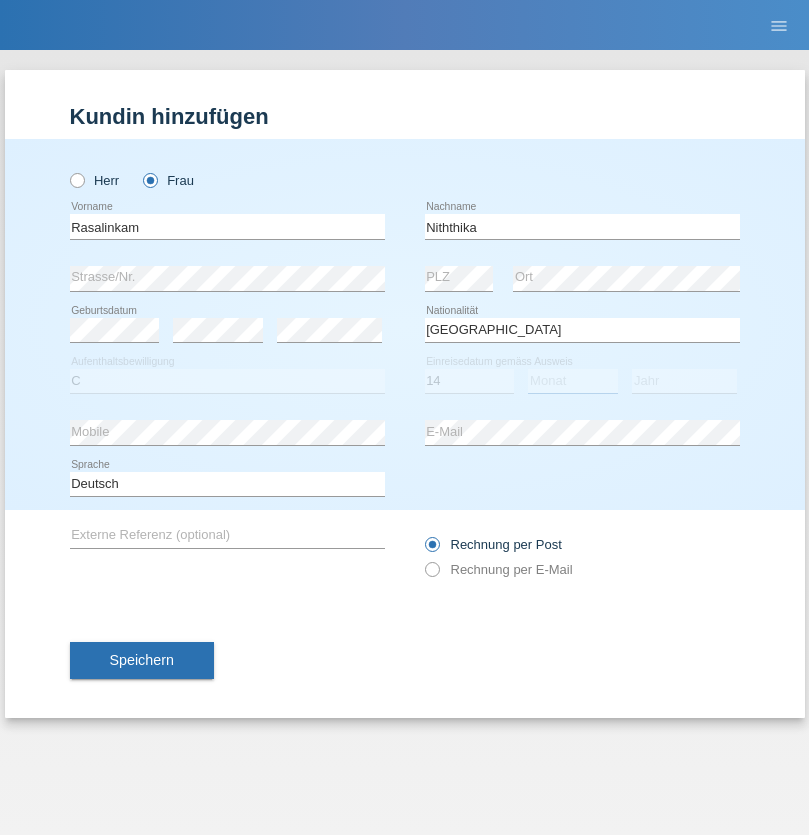 select on "07" 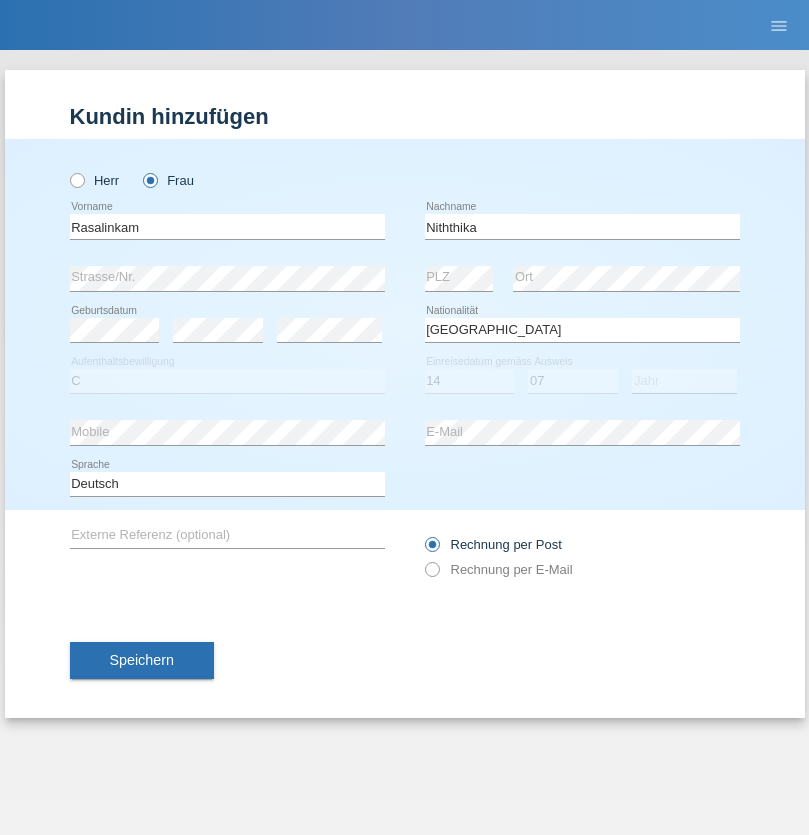 select on "2021" 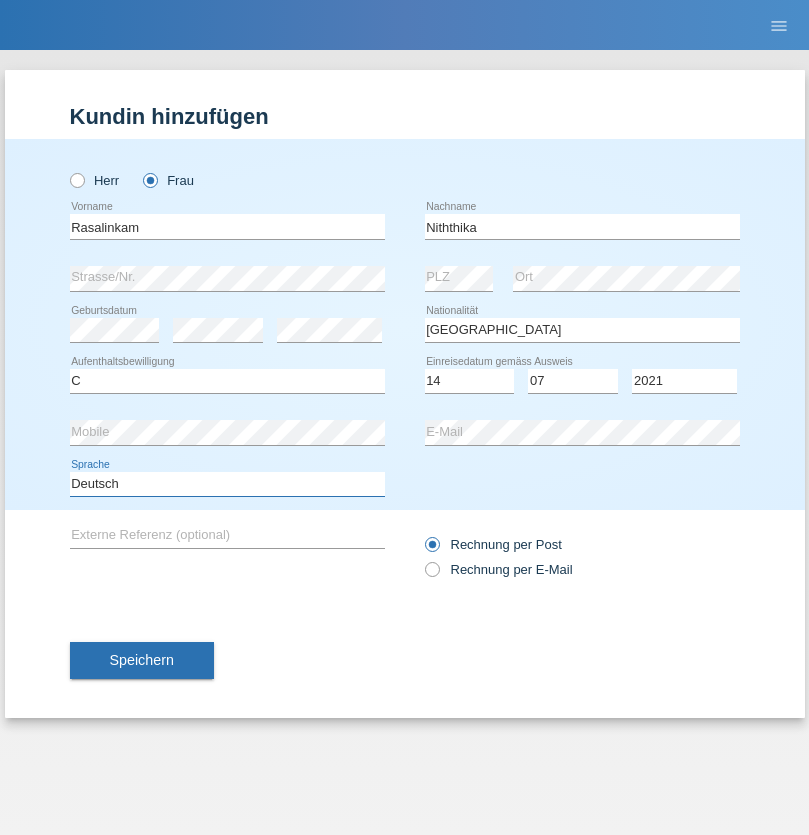 select on "en" 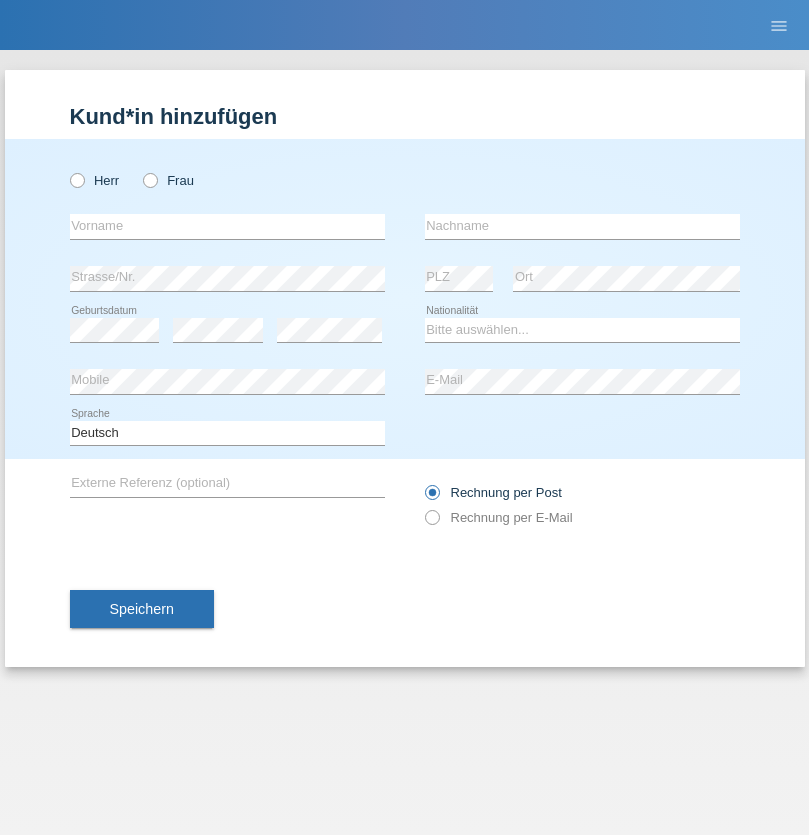 scroll, scrollTop: 0, scrollLeft: 0, axis: both 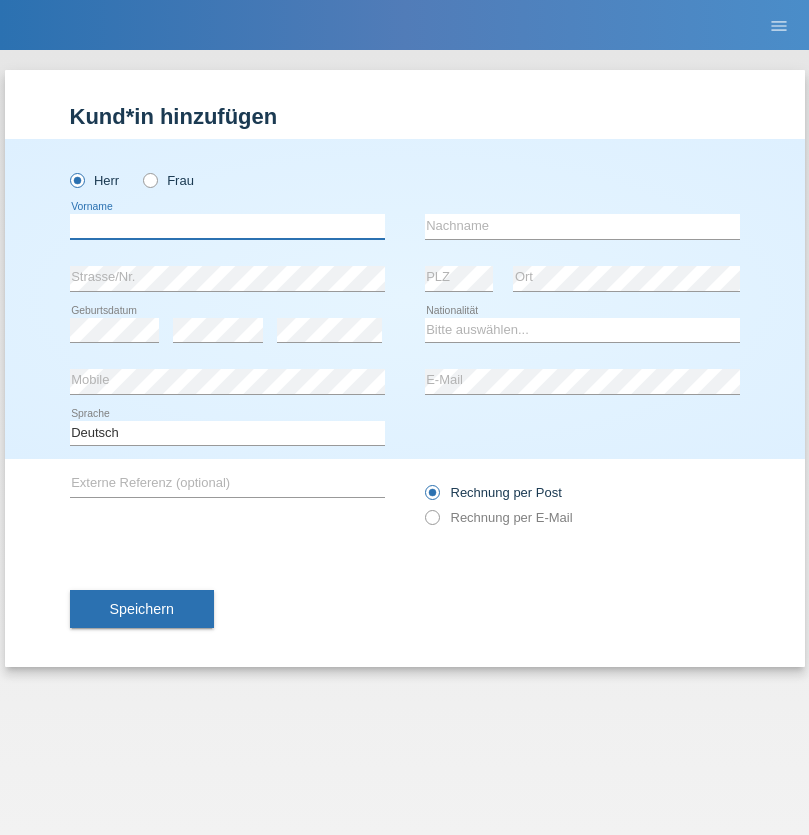 click at bounding box center (227, 226) 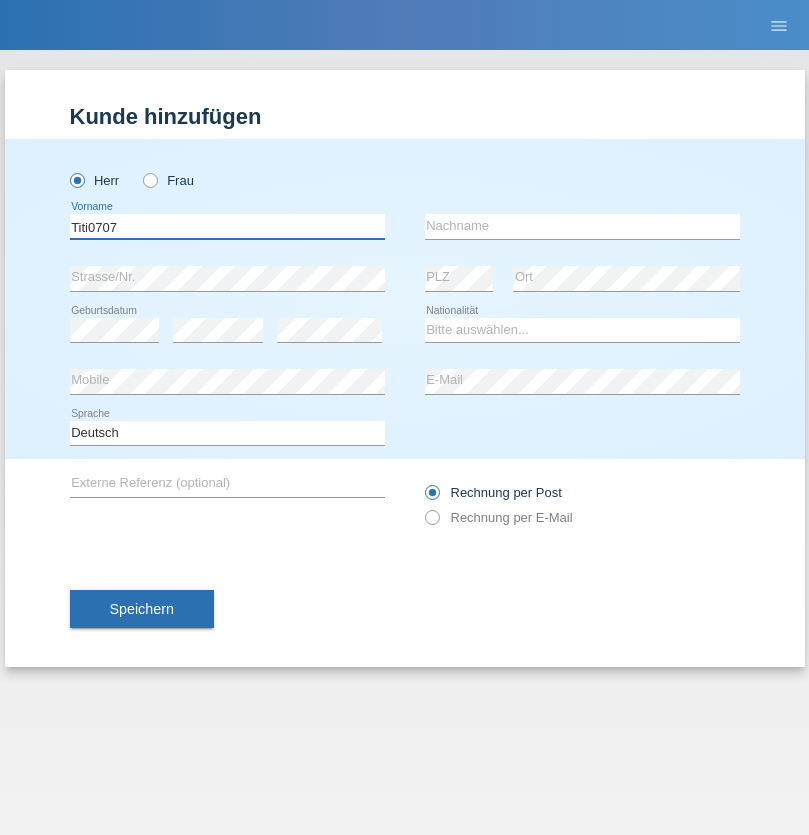 type on "Titi0707" 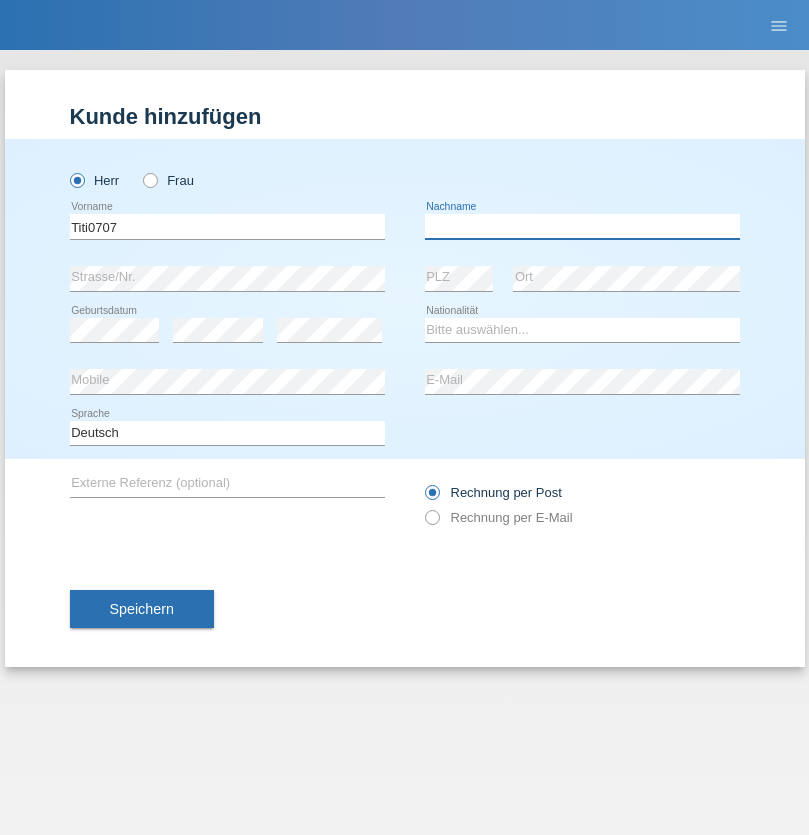 click at bounding box center [582, 226] 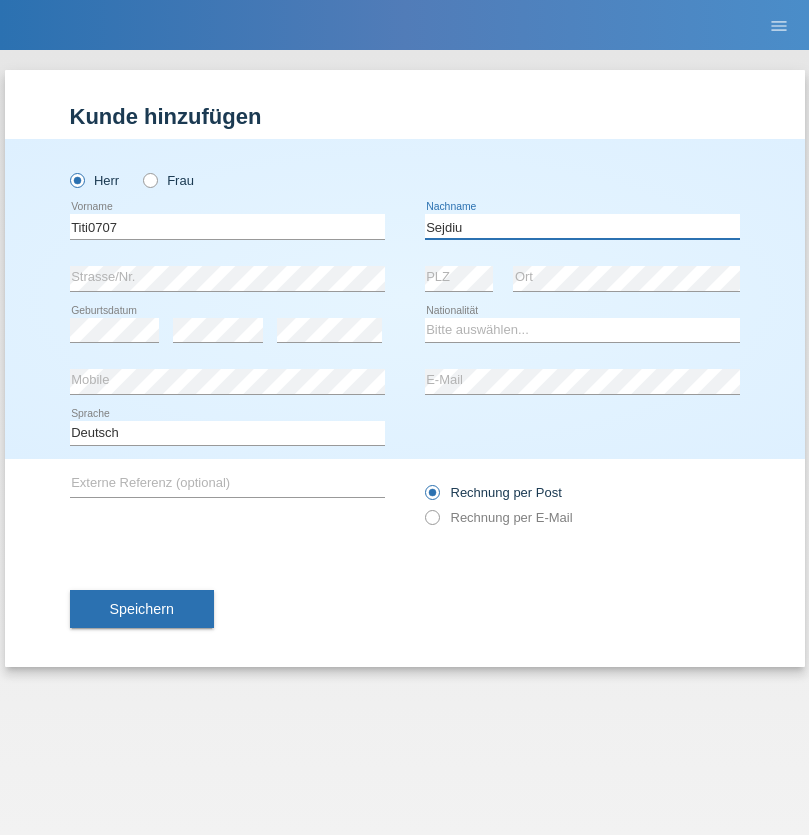 type on "Sejdiu" 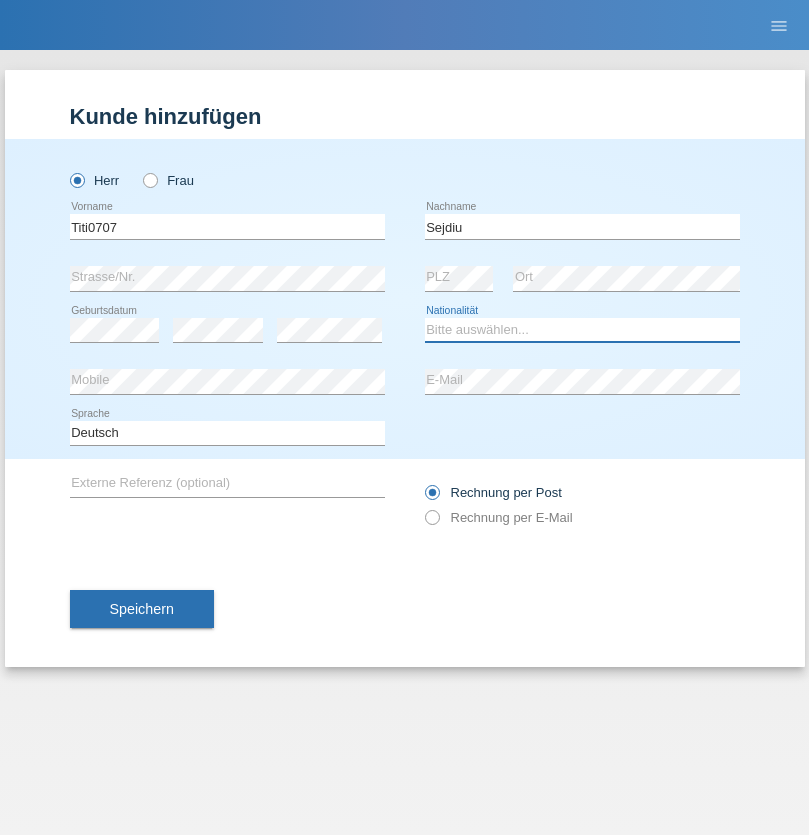 select on "XK" 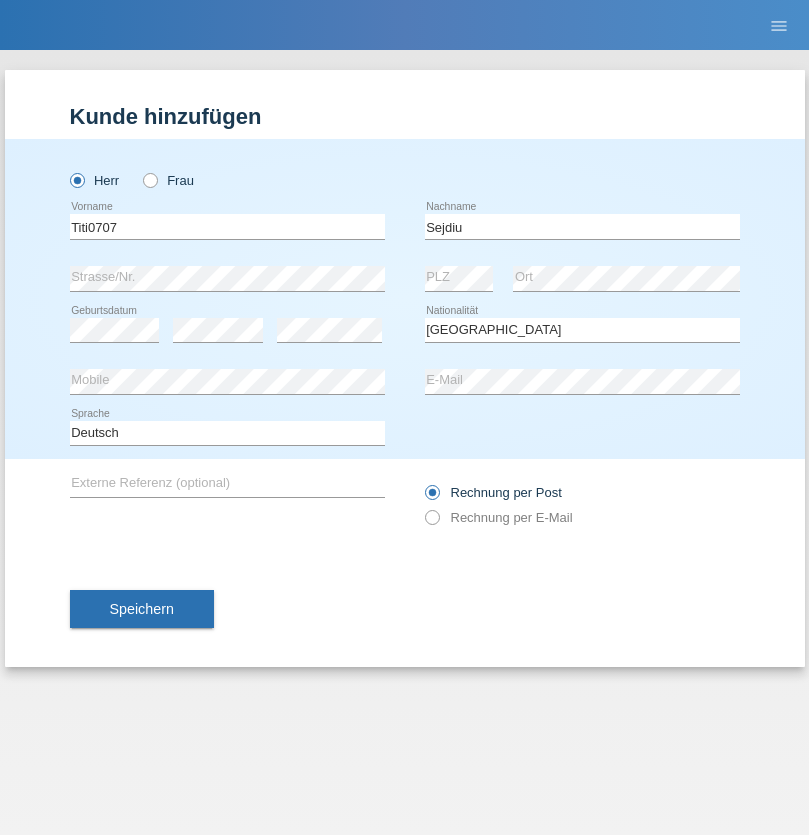 select on "C" 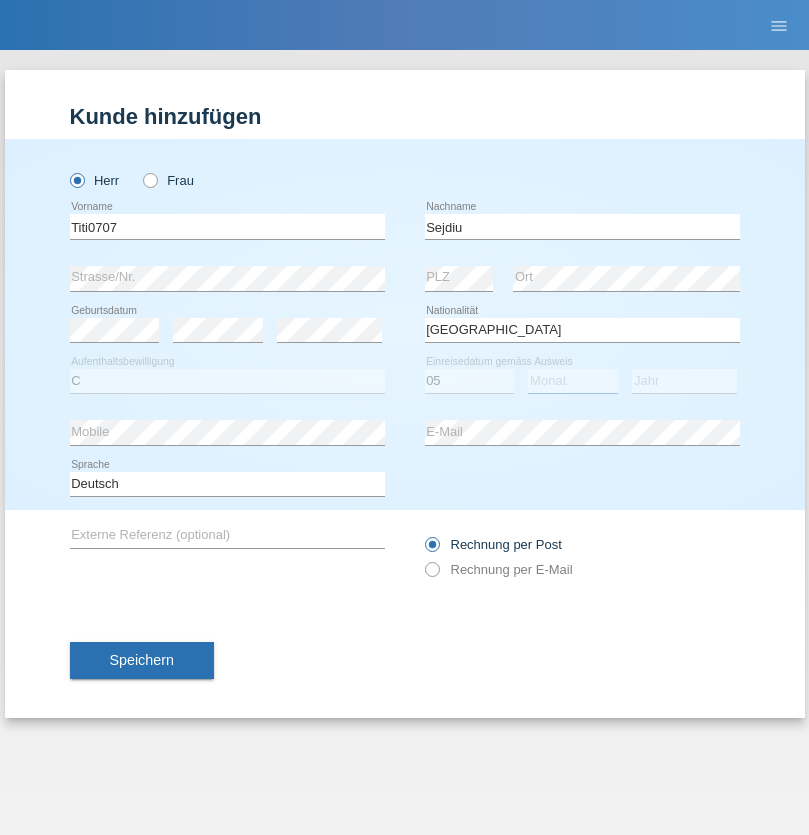 select on "01" 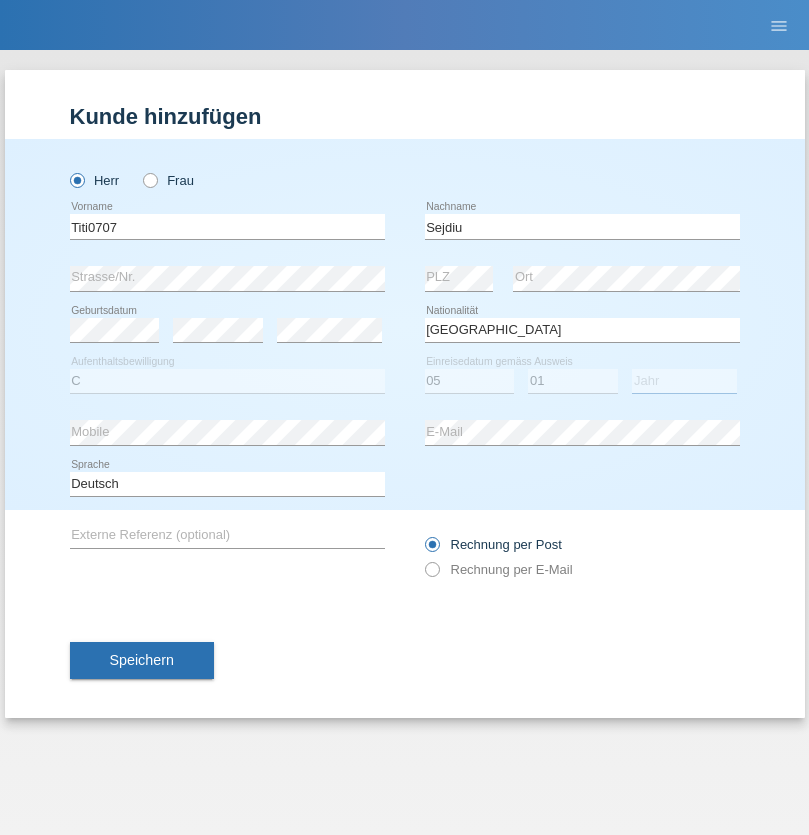 select on "1994" 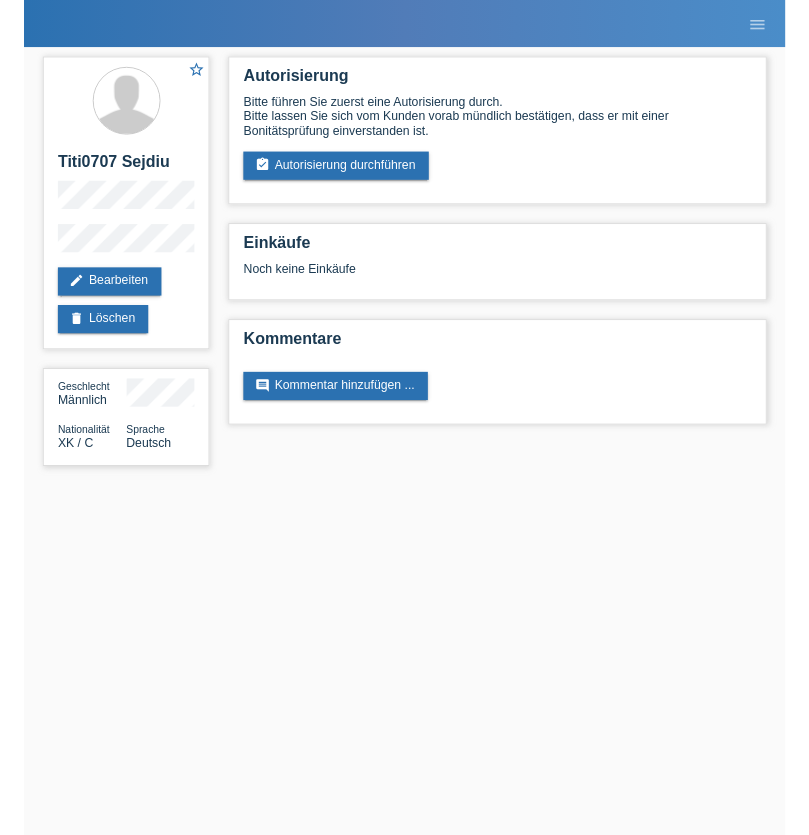 scroll, scrollTop: 0, scrollLeft: 0, axis: both 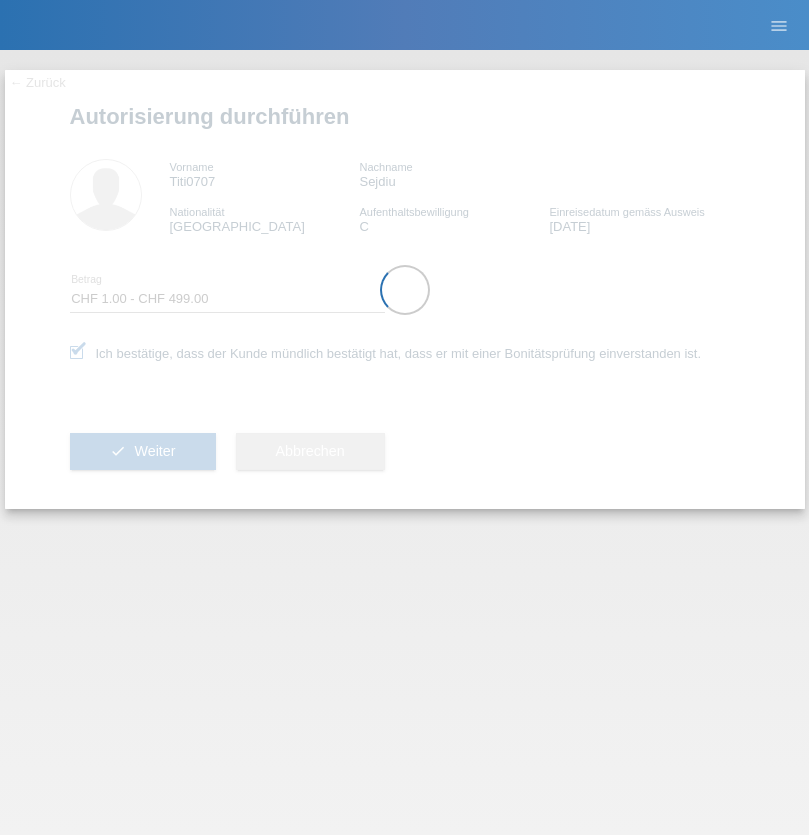 select on "1" 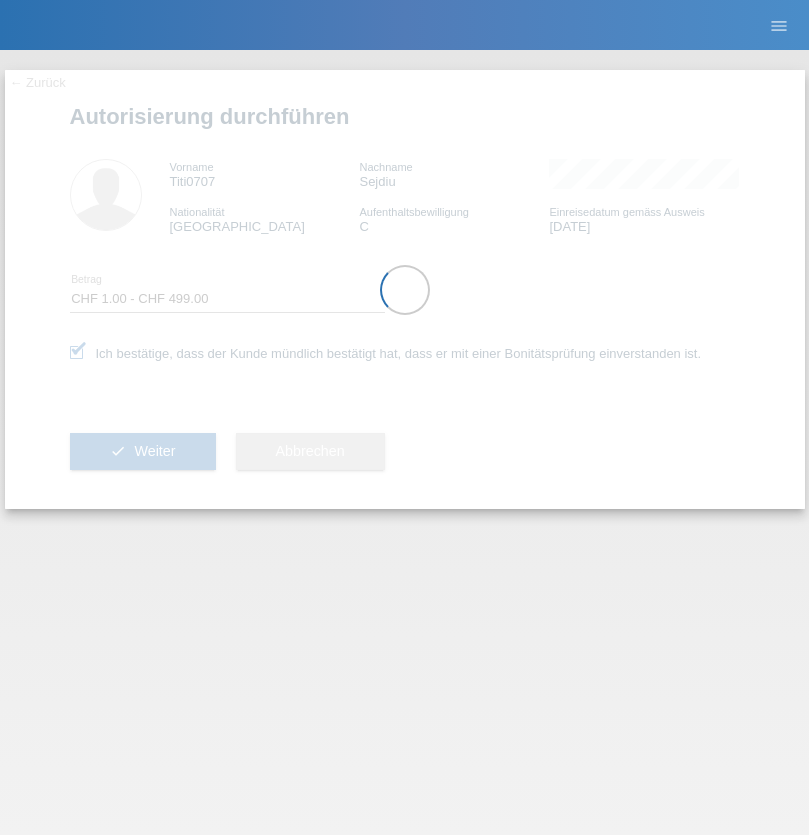 scroll, scrollTop: 0, scrollLeft: 0, axis: both 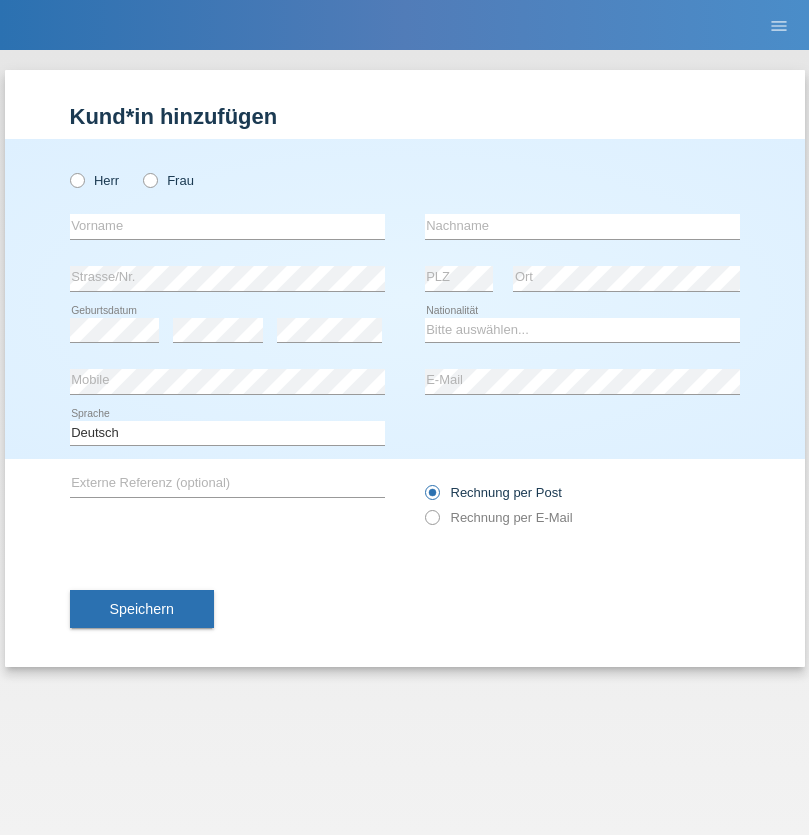 radio on "true" 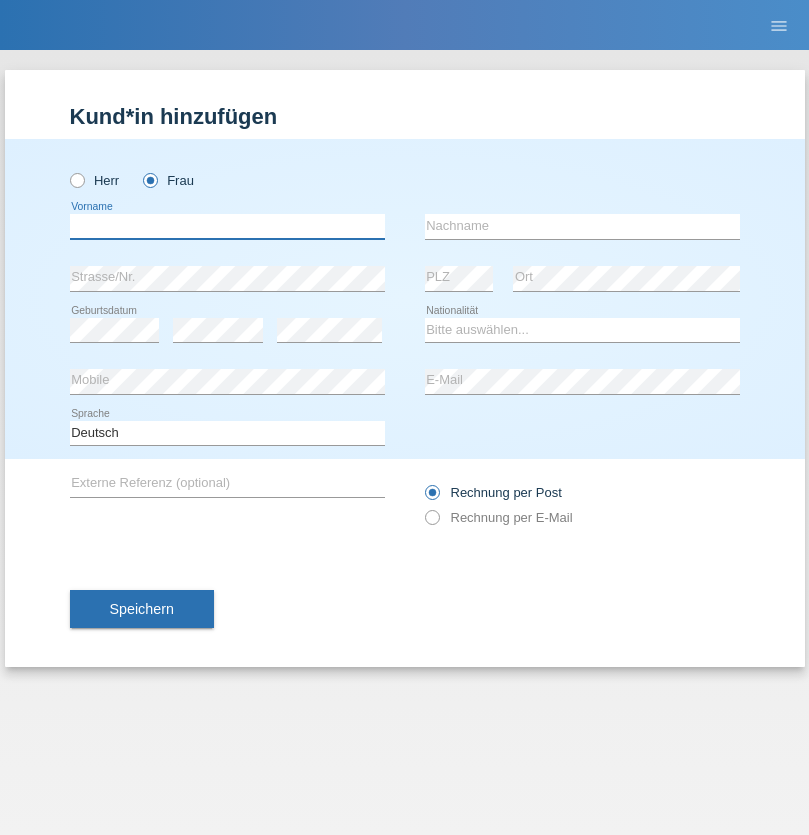click at bounding box center [227, 226] 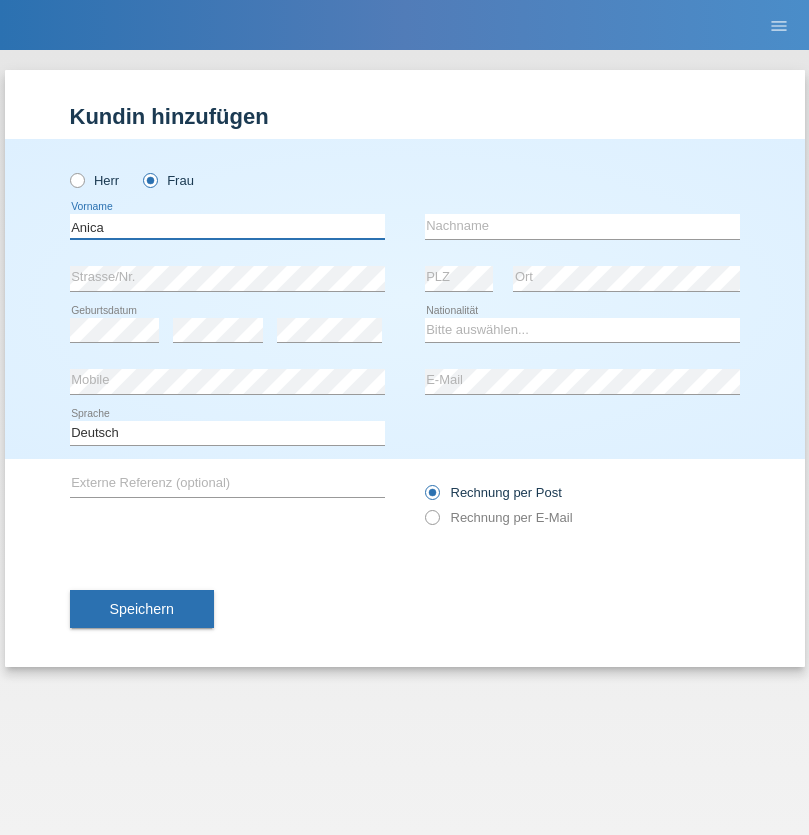type on "Anica" 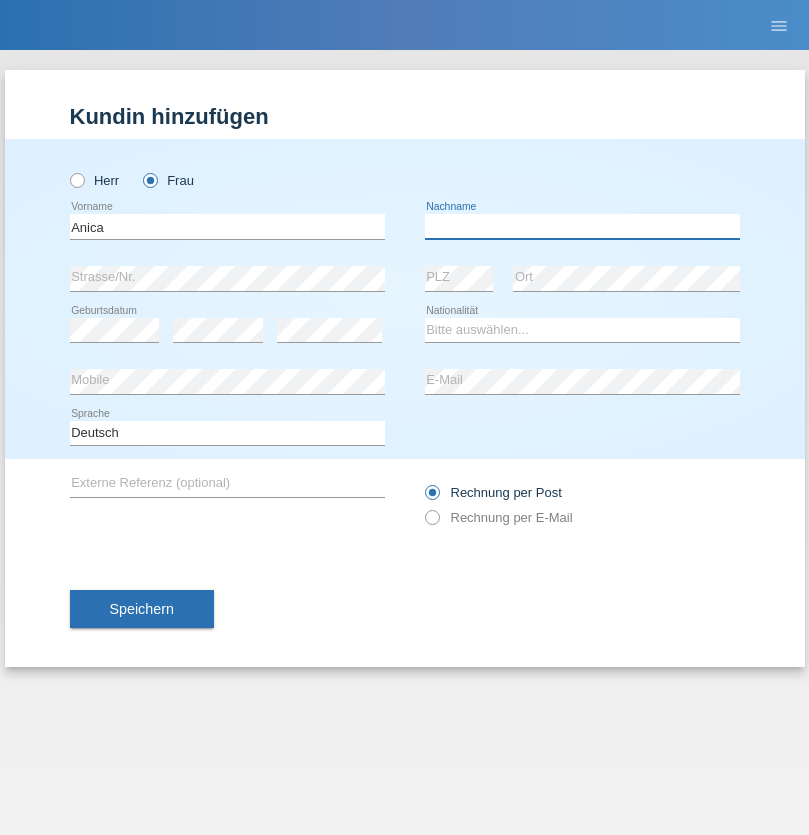 click at bounding box center [582, 226] 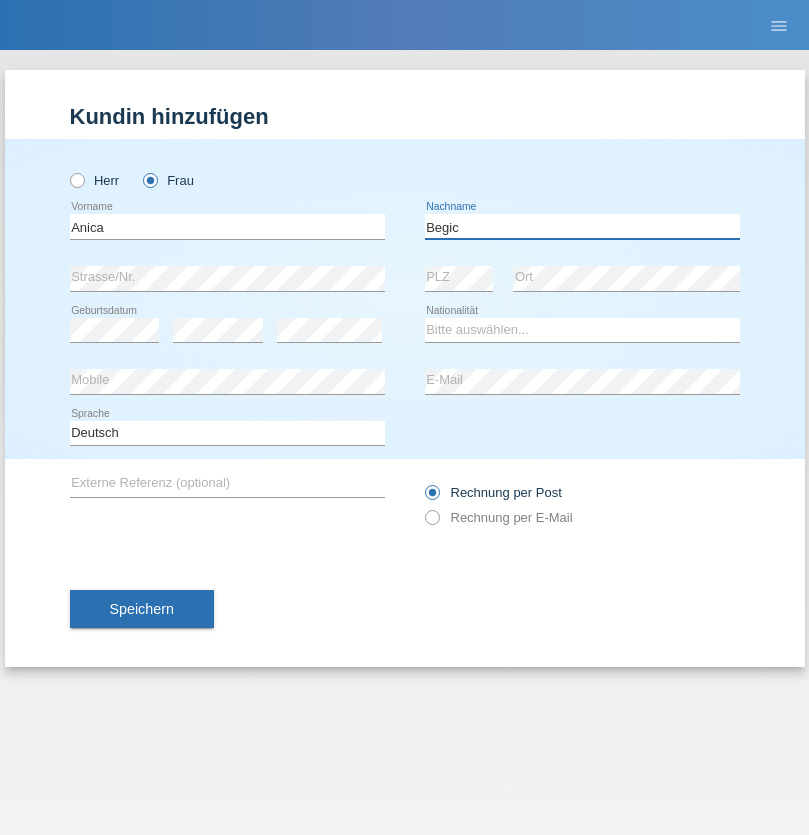 type on "Begic" 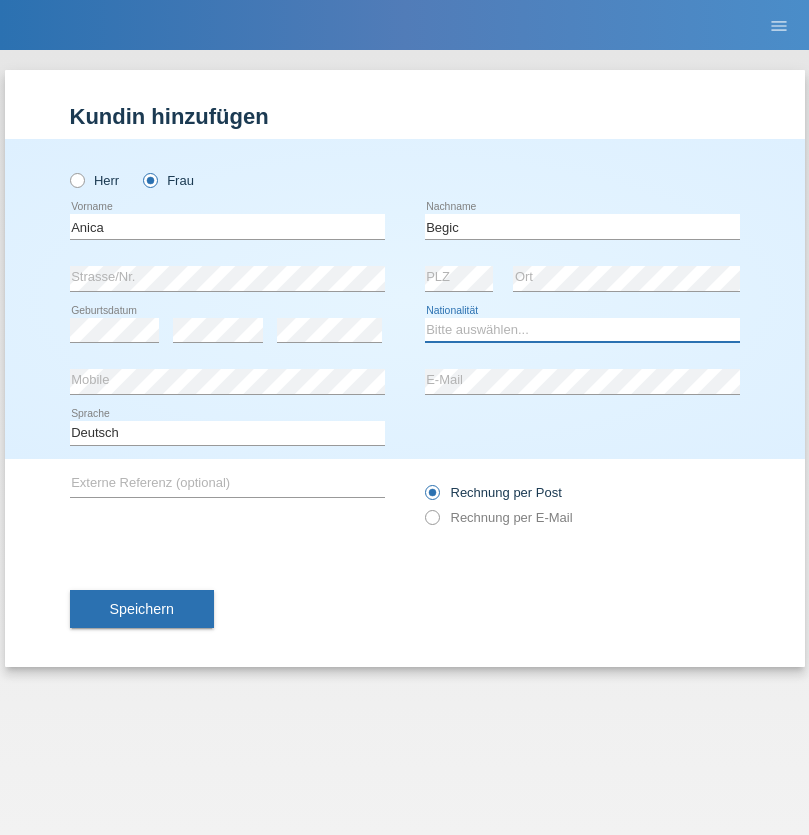 select on "CH" 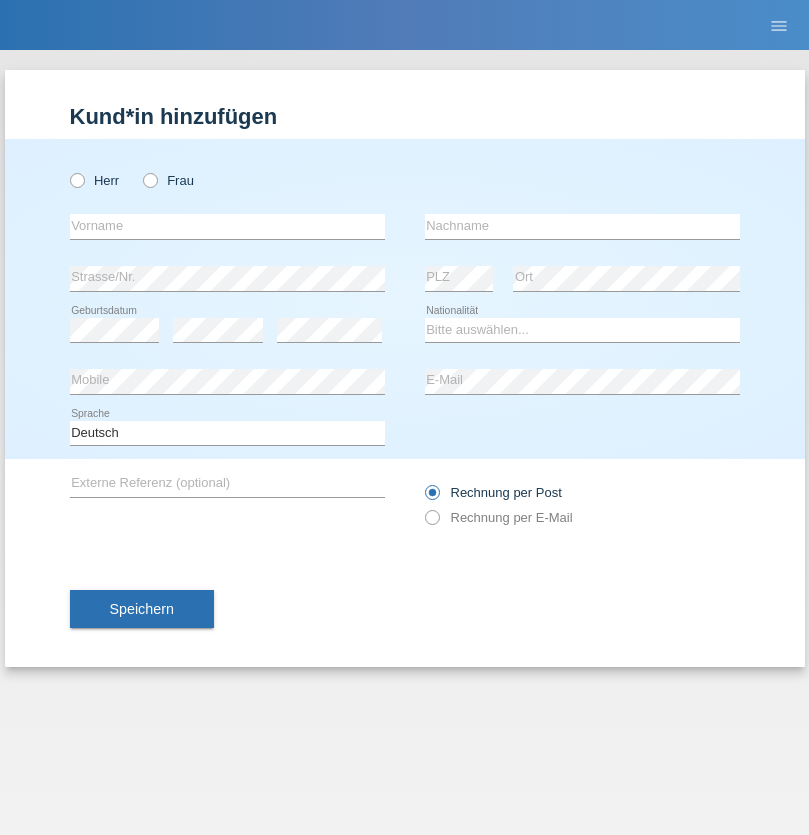 scroll, scrollTop: 0, scrollLeft: 0, axis: both 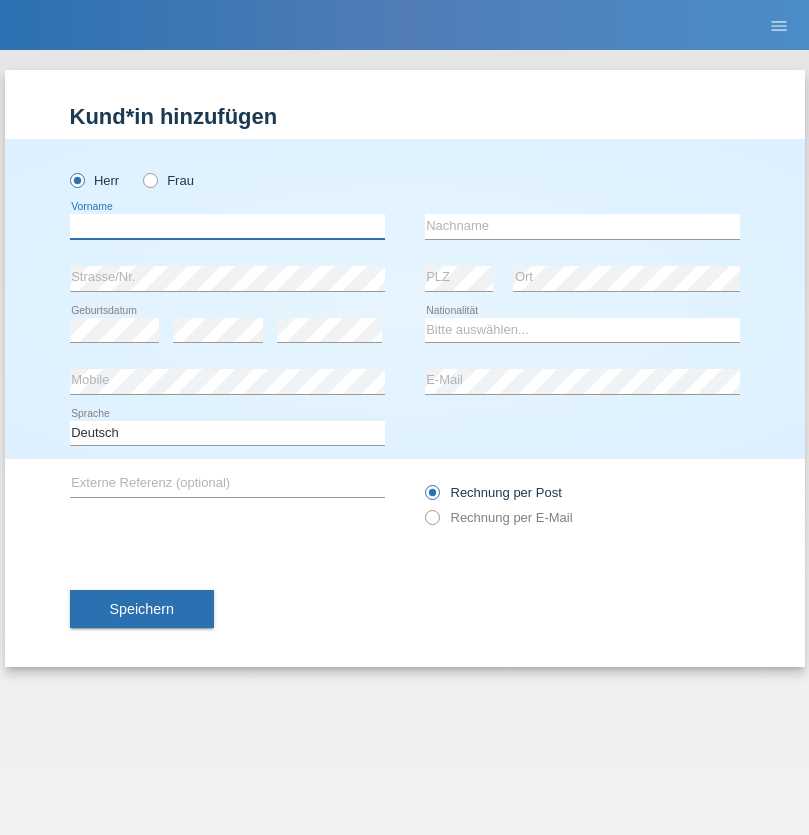 click at bounding box center (227, 226) 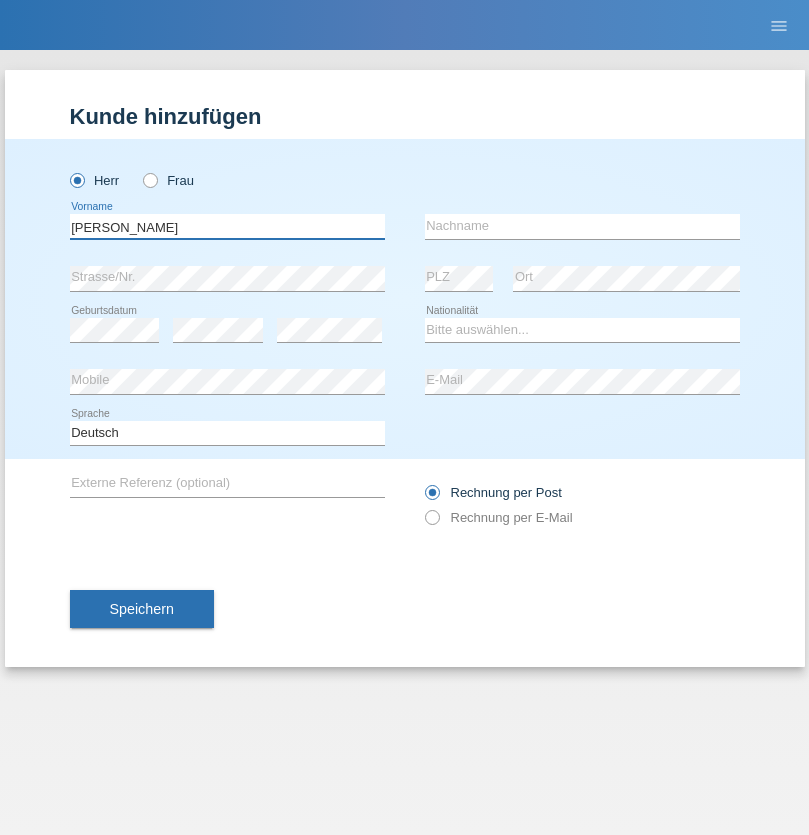 type on "[PERSON_NAME]" 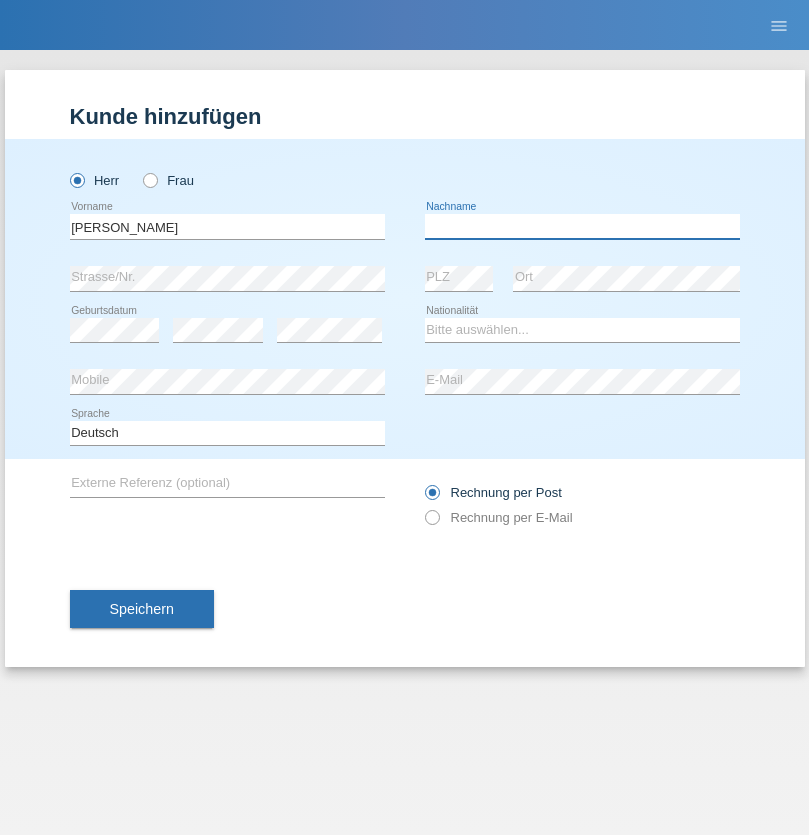 click at bounding box center [582, 226] 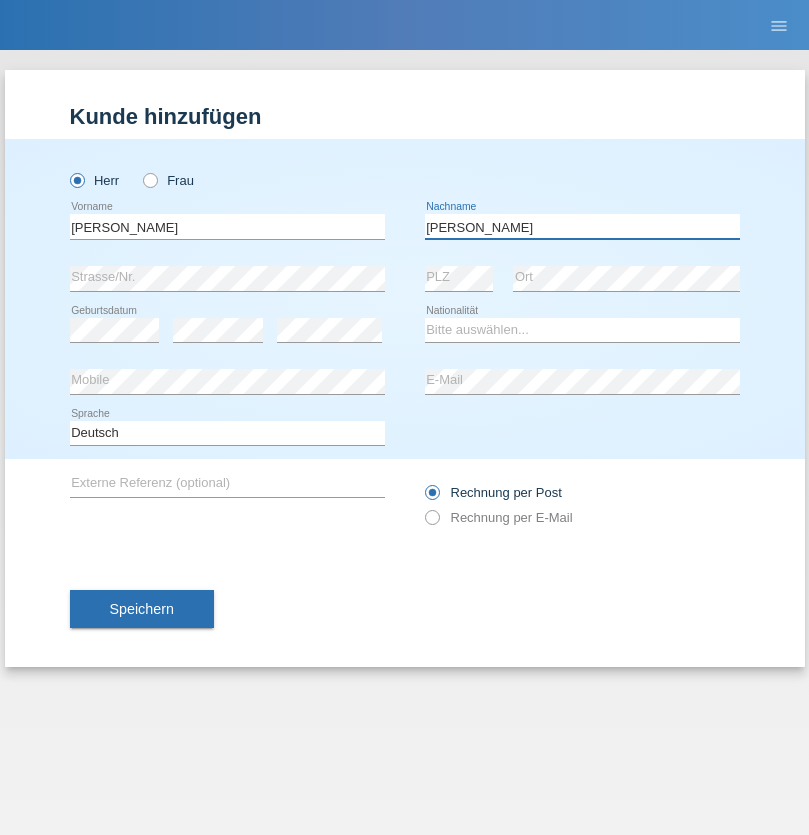 type on "[PERSON_NAME]" 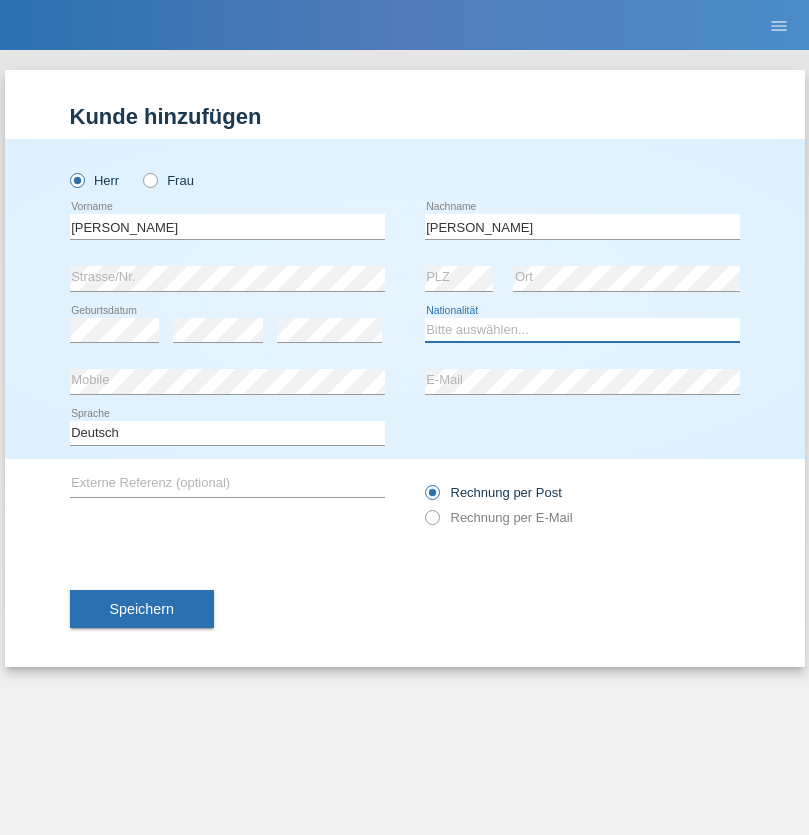 select on "CH" 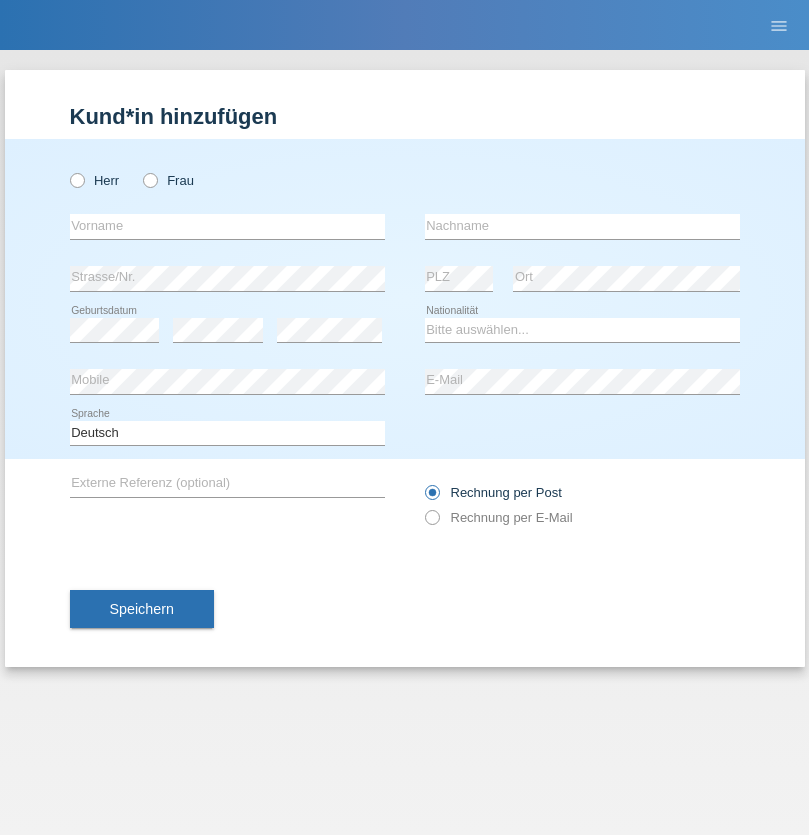 scroll, scrollTop: 0, scrollLeft: 0, axis: both 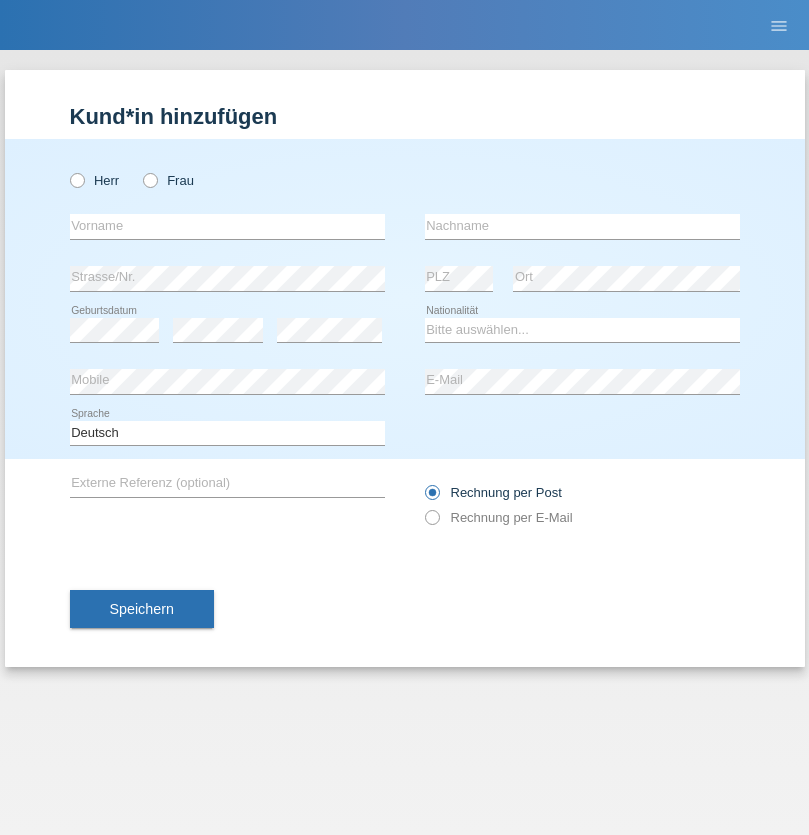 radio on "true" 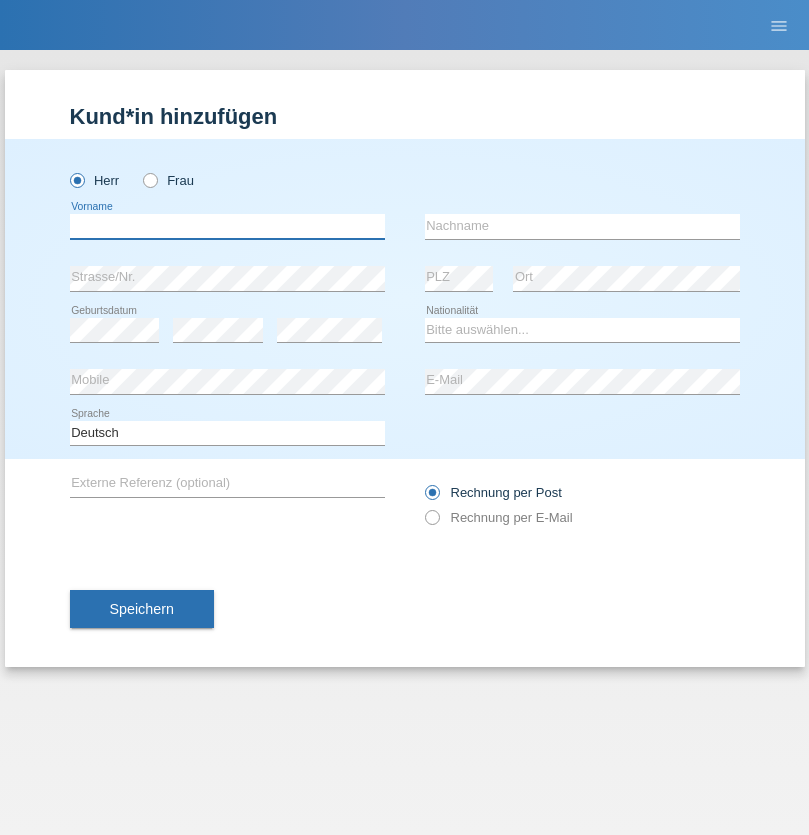 click at bounding box center (227, 226) 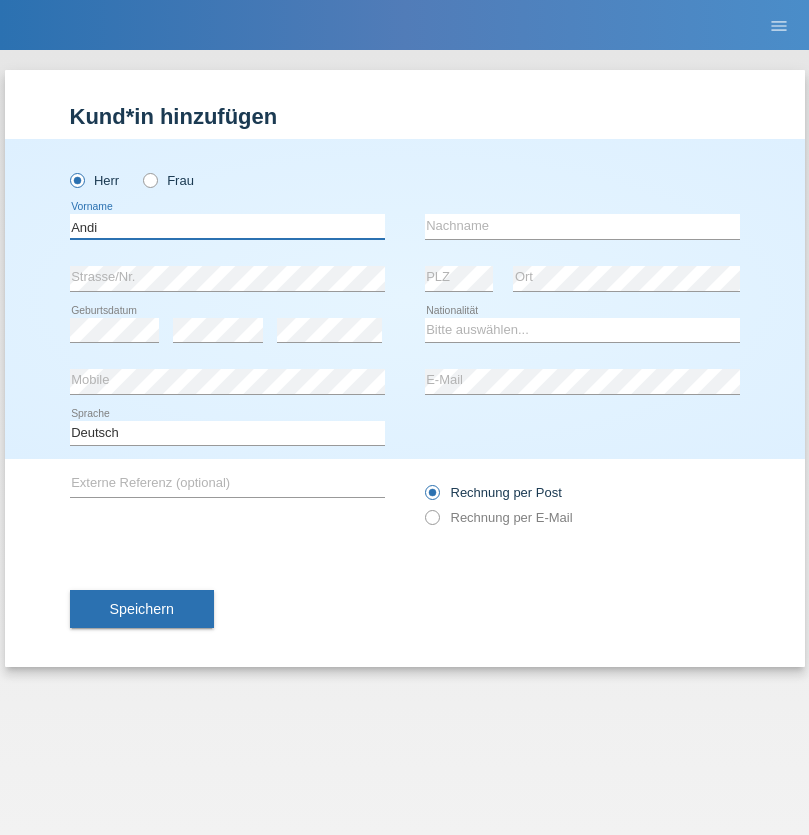 type on "Andi" 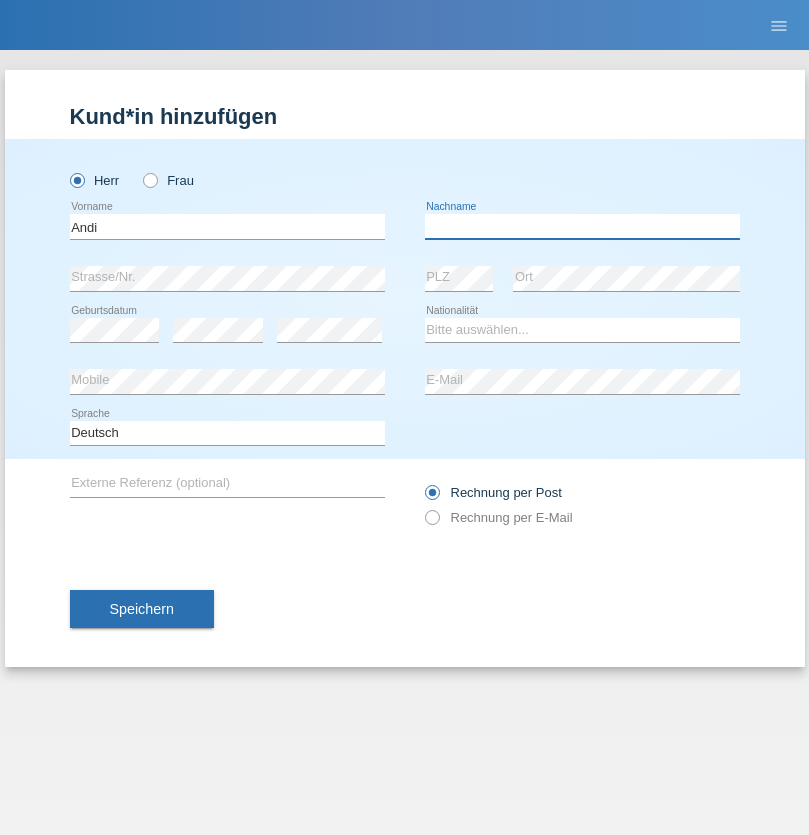 click at bounding box center (582, 226) 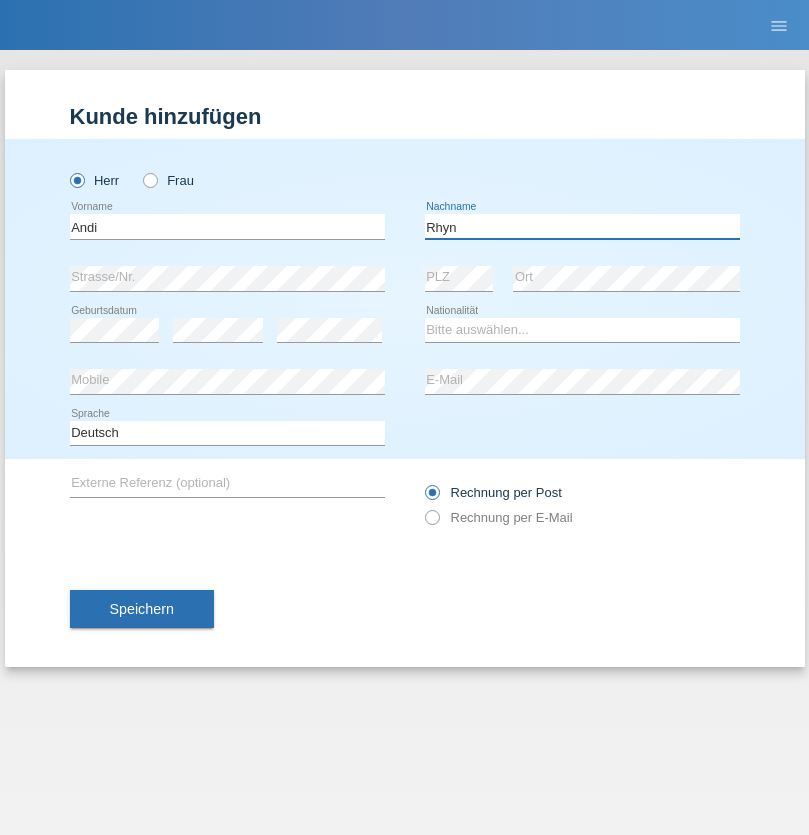 type on "Rhyn" 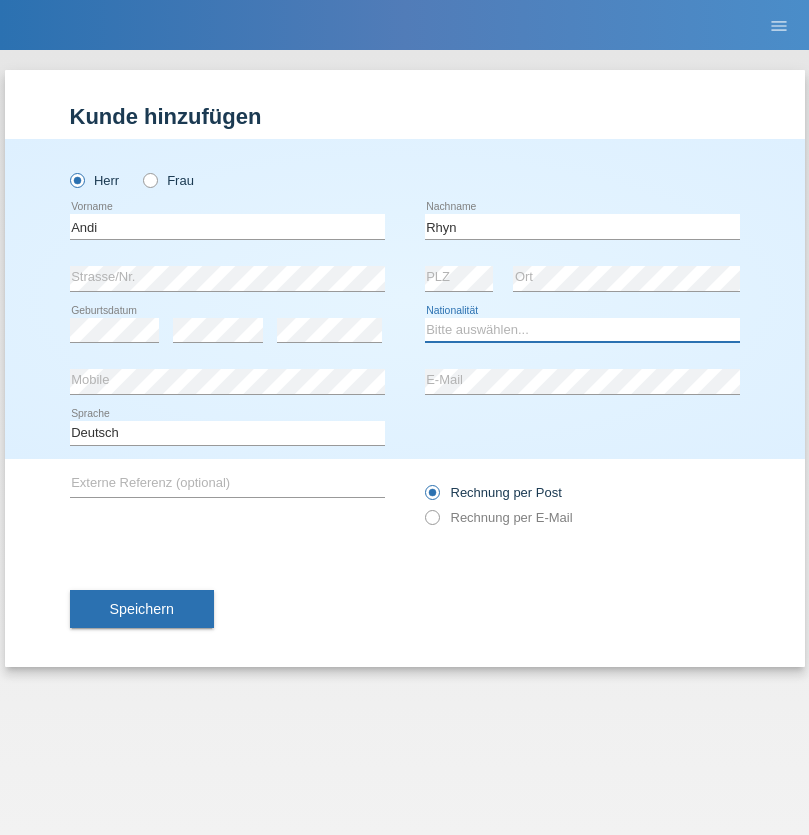 select on "CH" 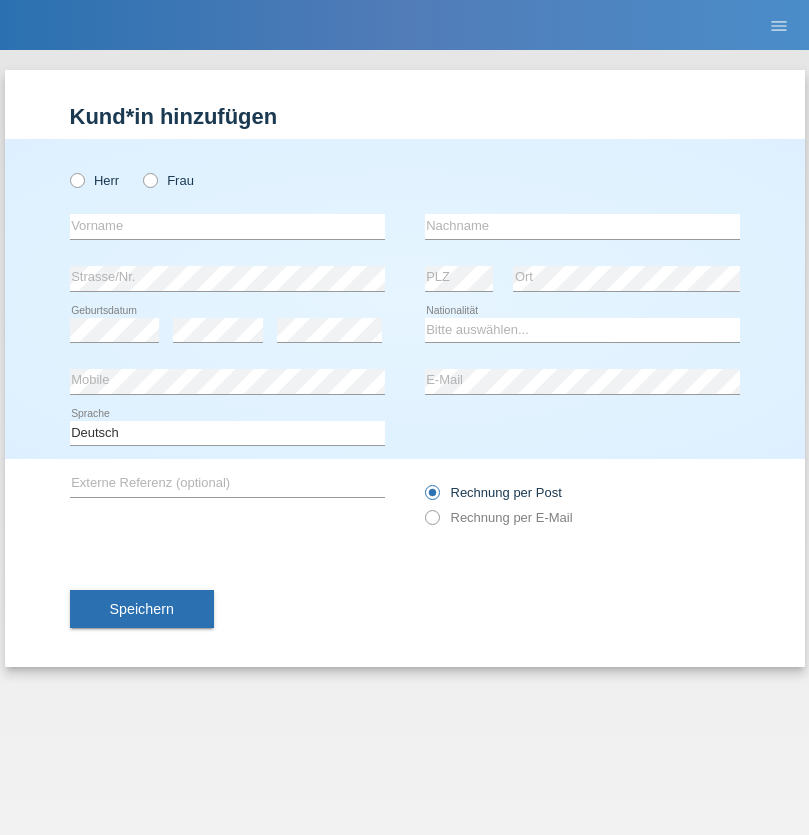 scroll, scrollTop: 0, scrollLeft: 0, axis: both 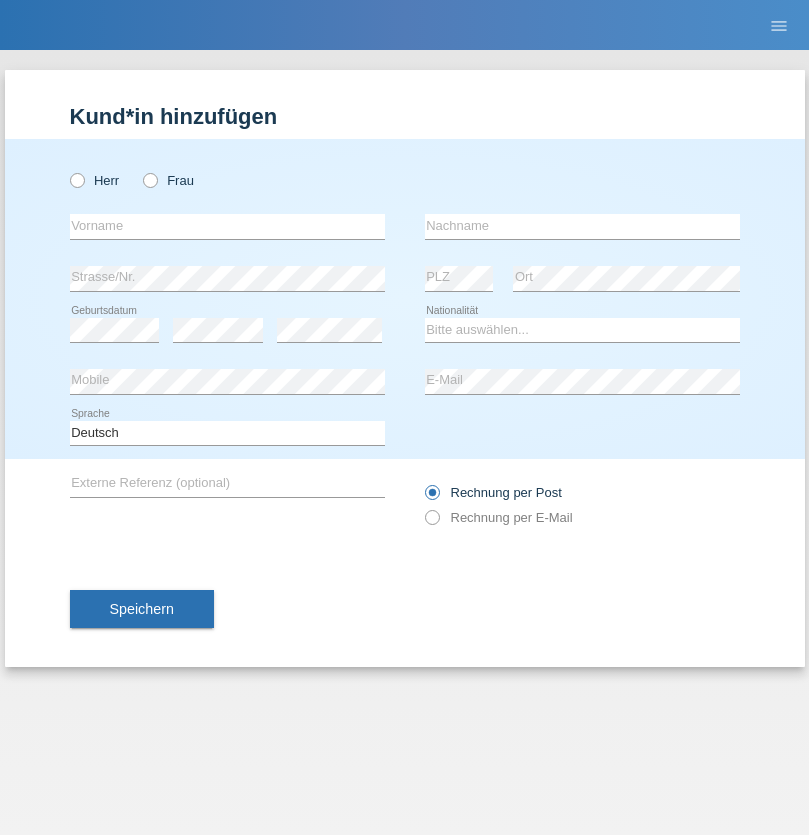 radio on "true" 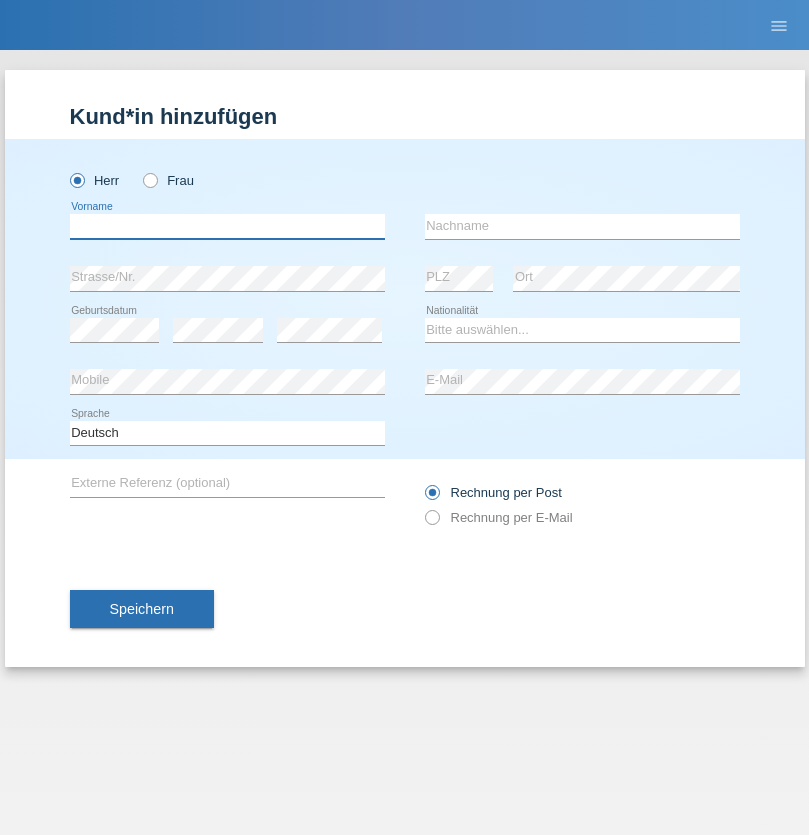 click at bounding box center [227, 226] 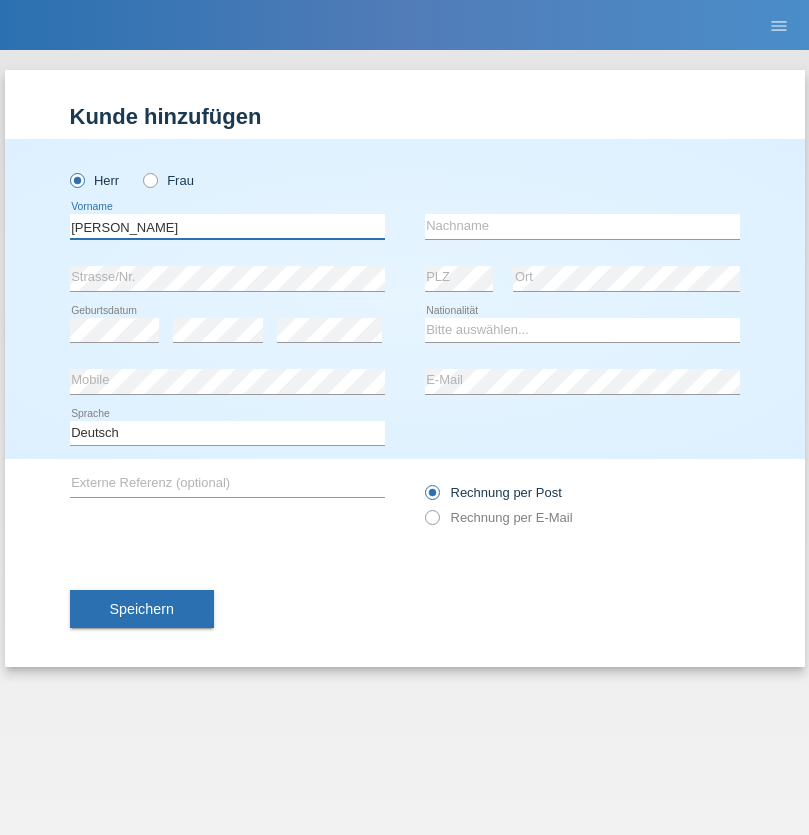 type on "Alex" 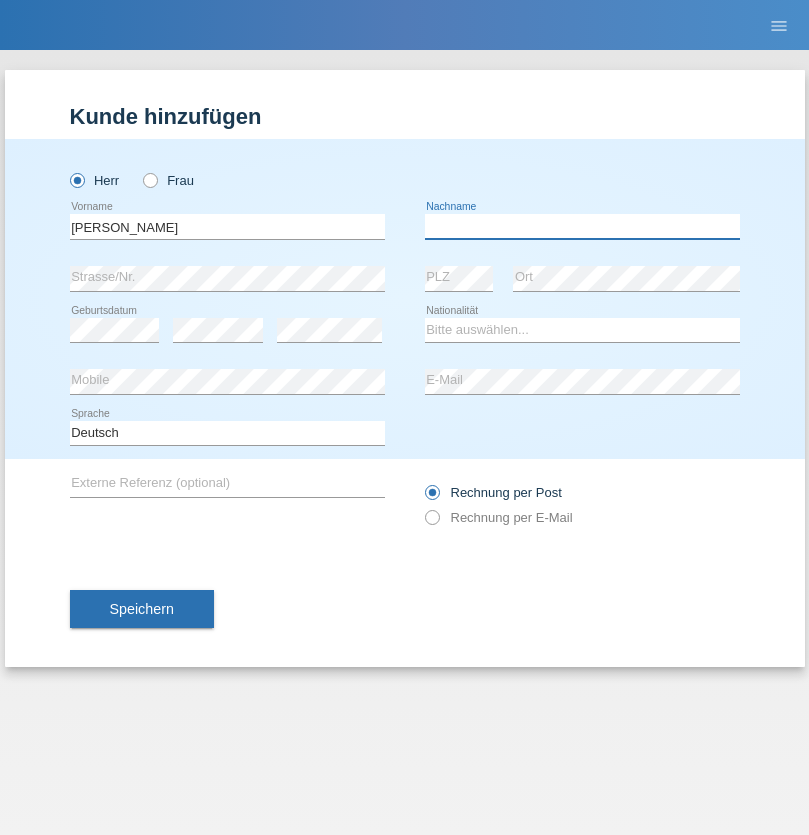 click at bounding box center [582, 226] 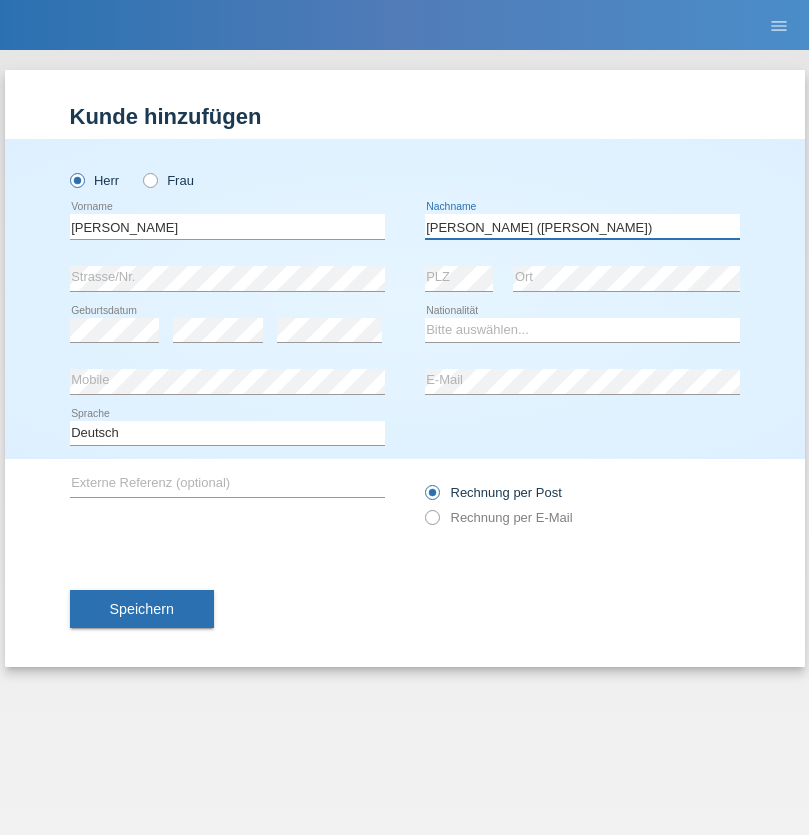 type on "A. Cassiano (Miriã)" 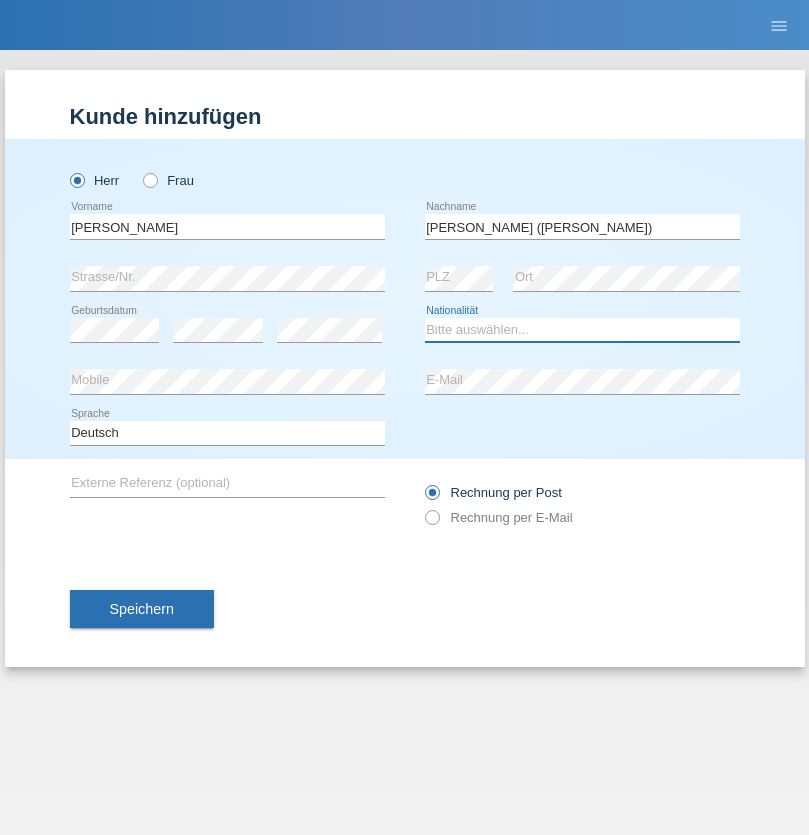 select on "BR" 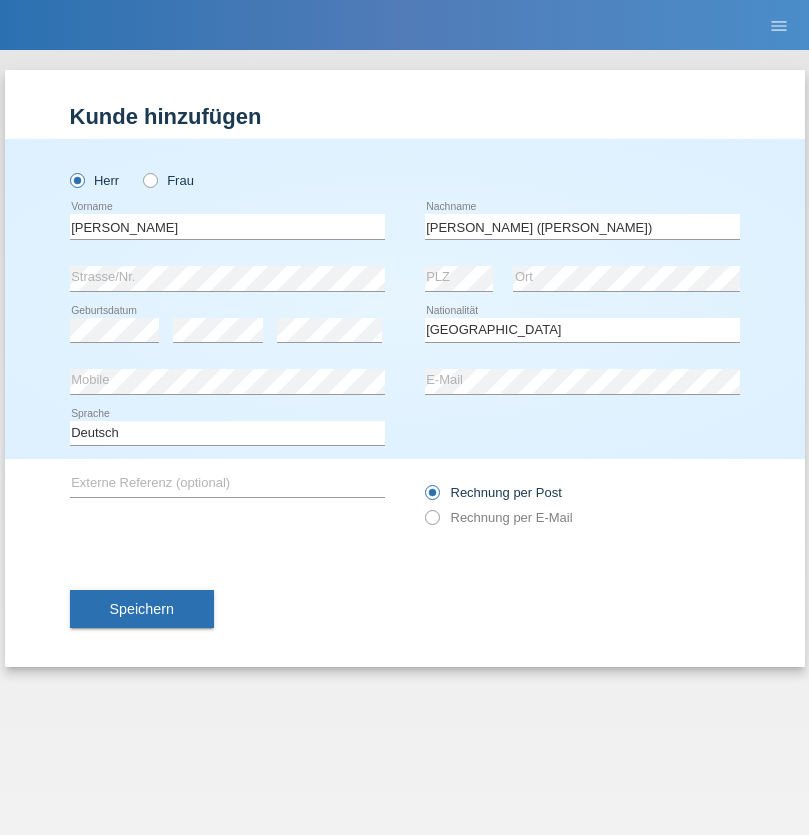 select on "C" 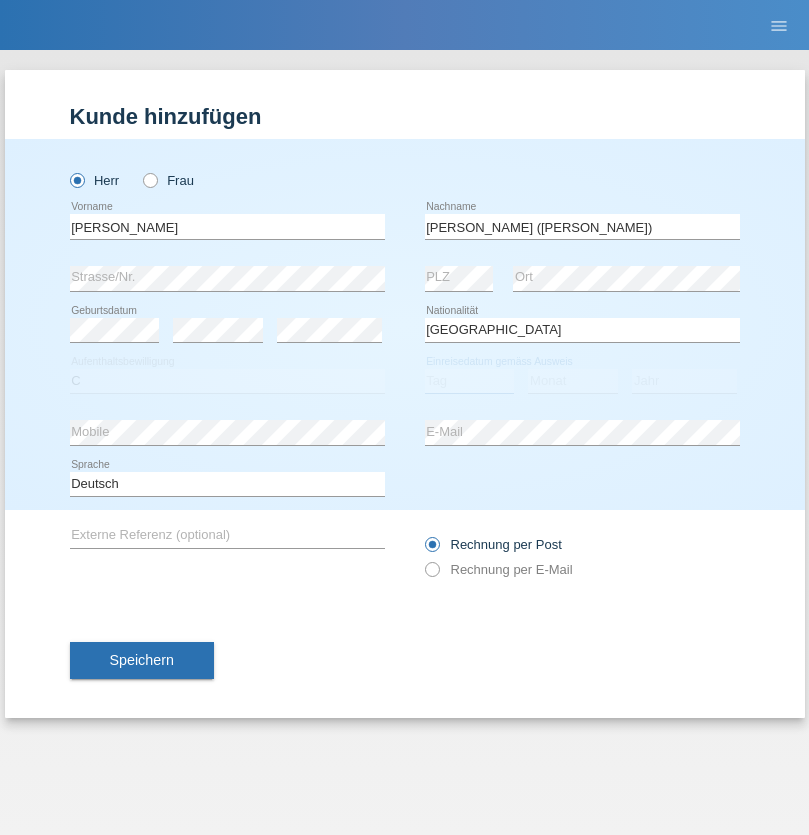 select on "26" 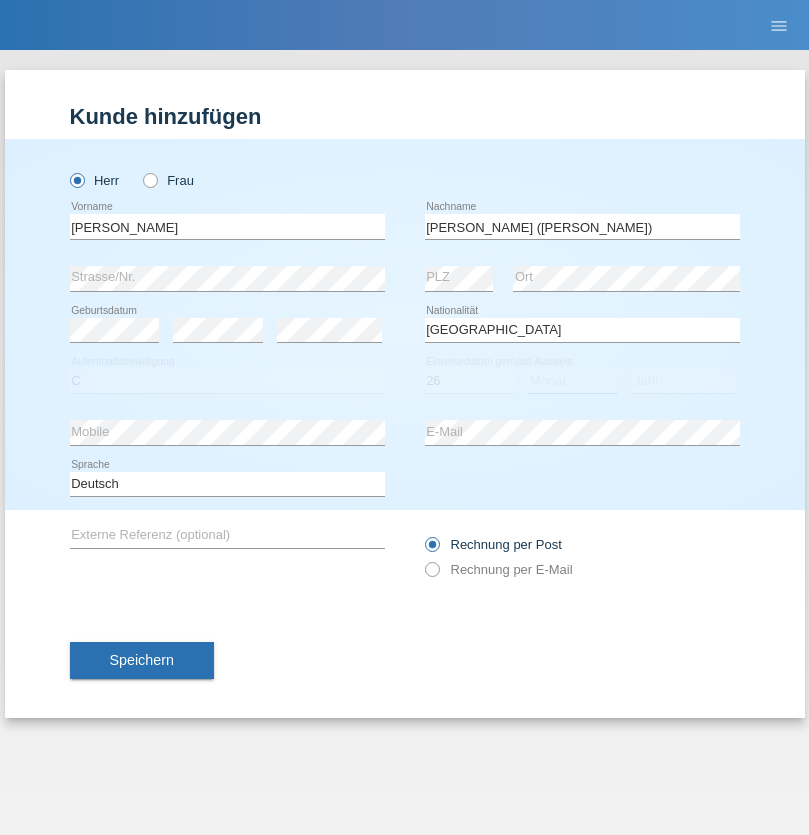 select on "01" 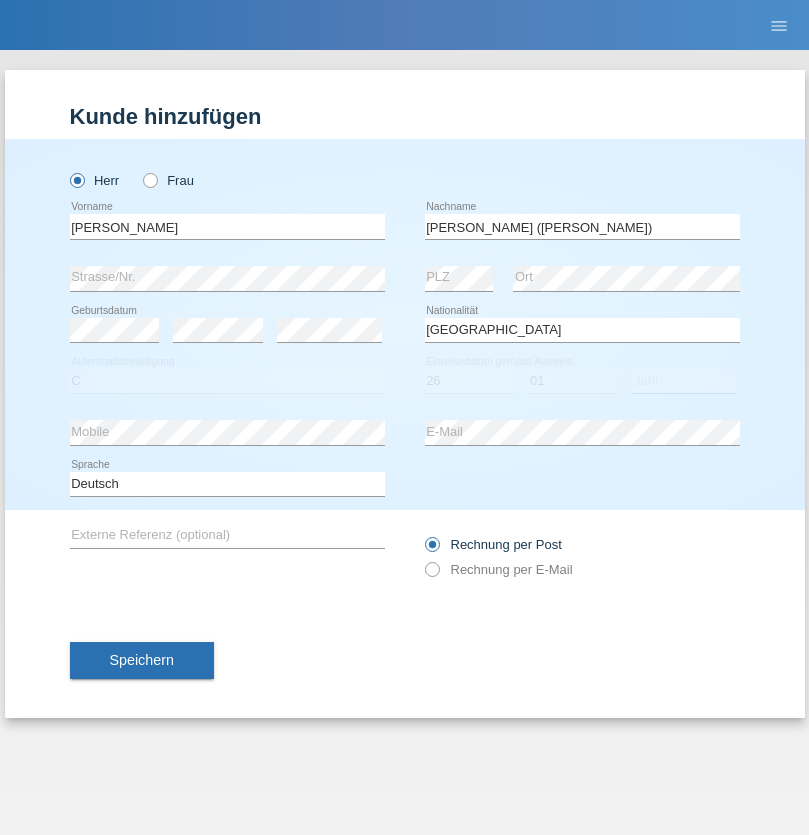 select on "2021" 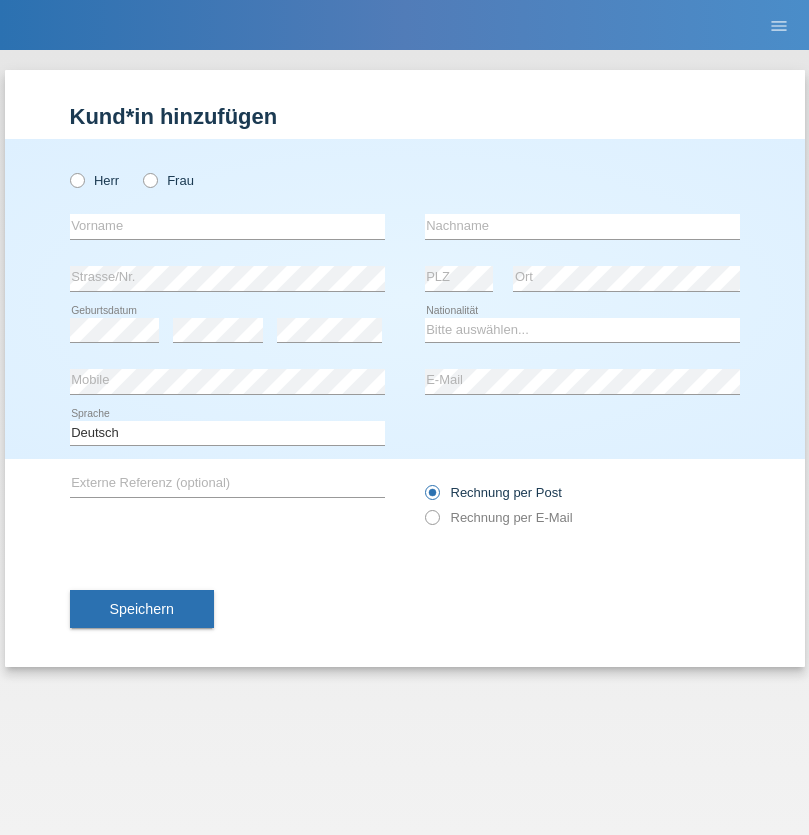 scroll, scrollTop: 0, scrollLeft: 0, axis: both 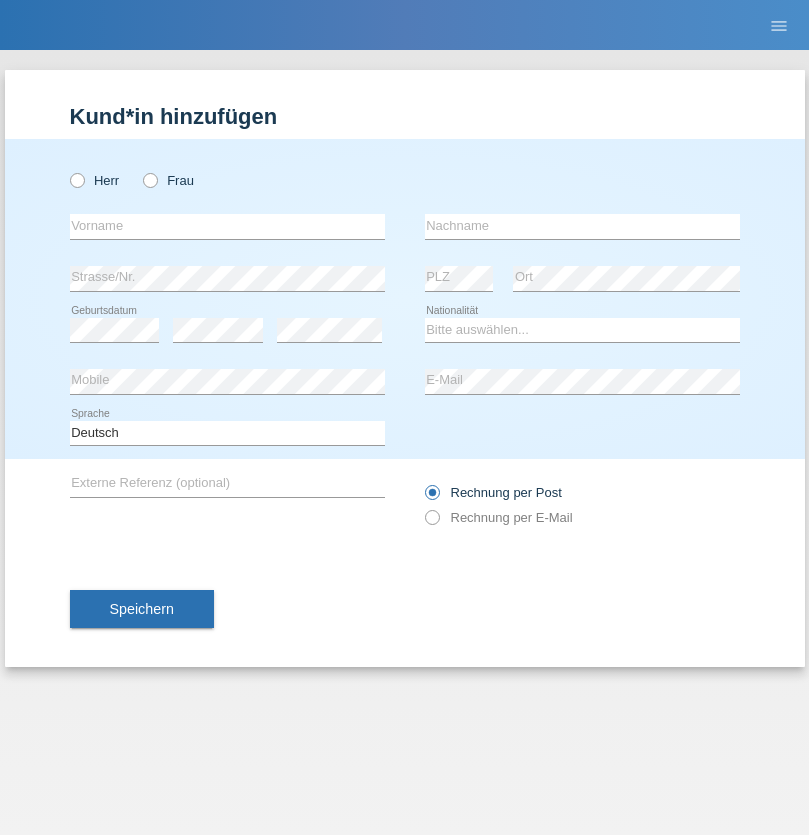 radio on "true" 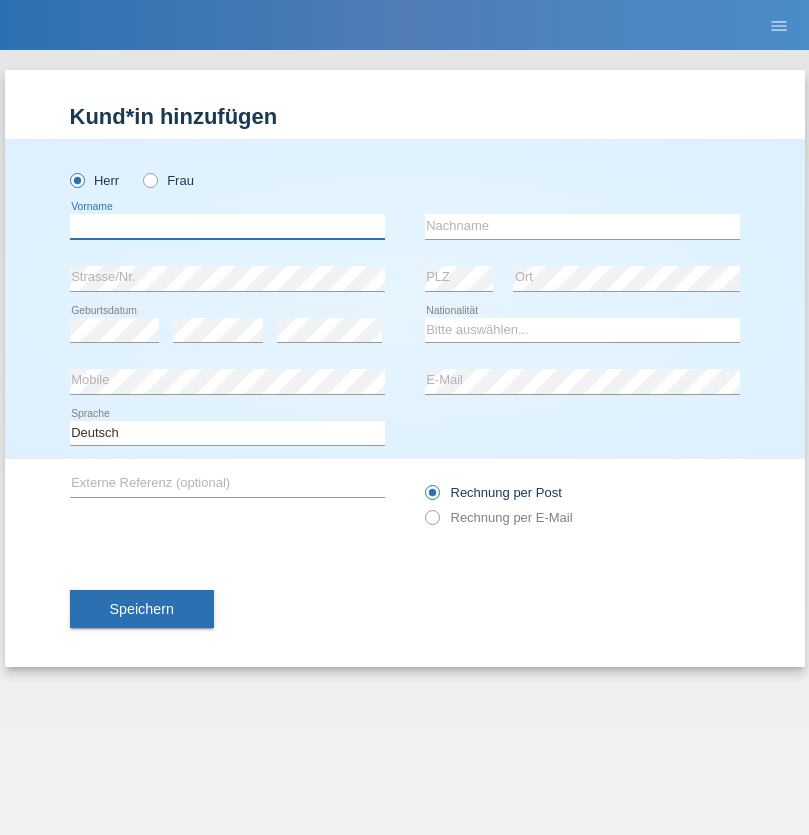 click at bounding box center [227, 226] 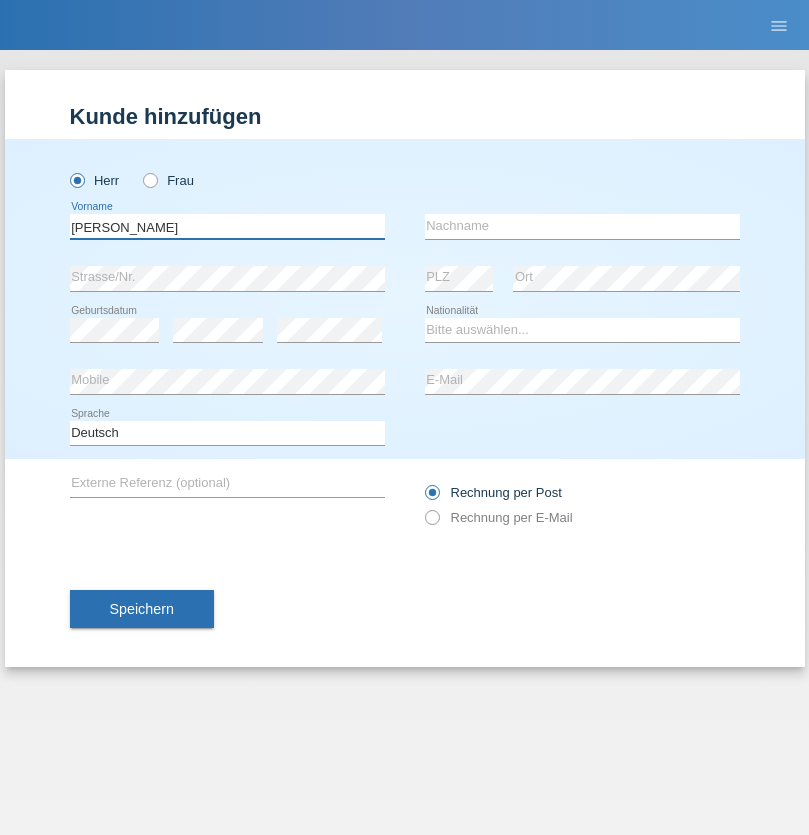 type on "[PERSON_NAME]" 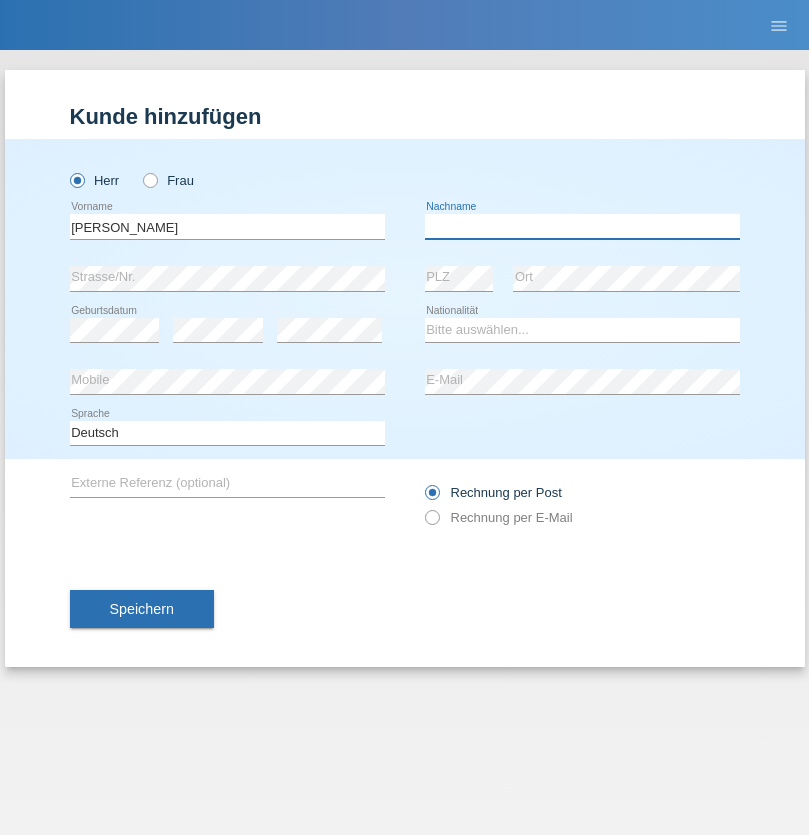 click at bounding box center [582, 226] 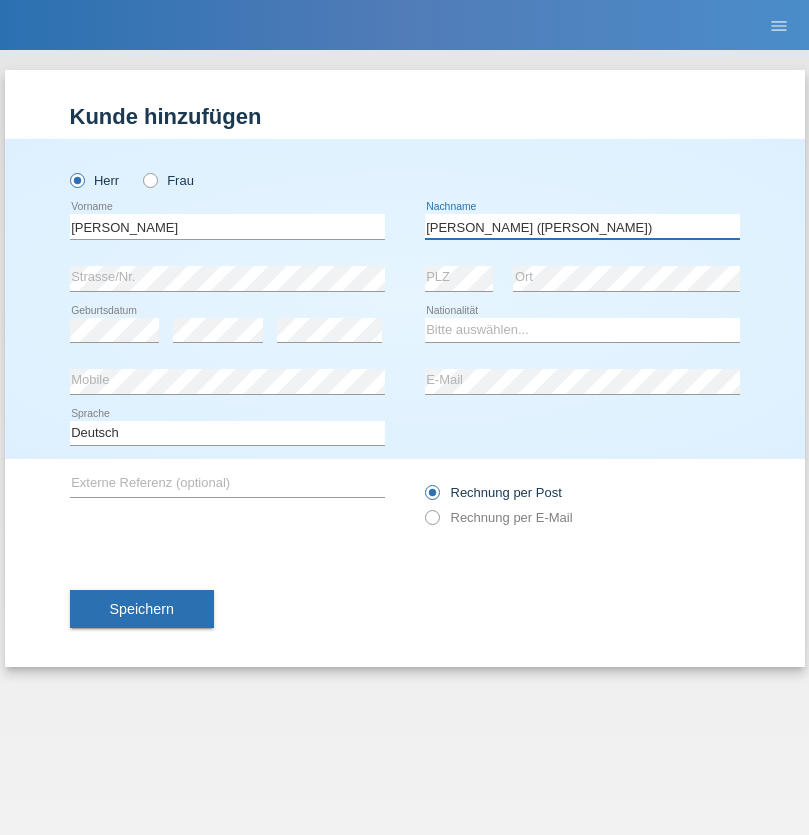 type on "[PERSON_NAME] ([PERSON_NAME])" 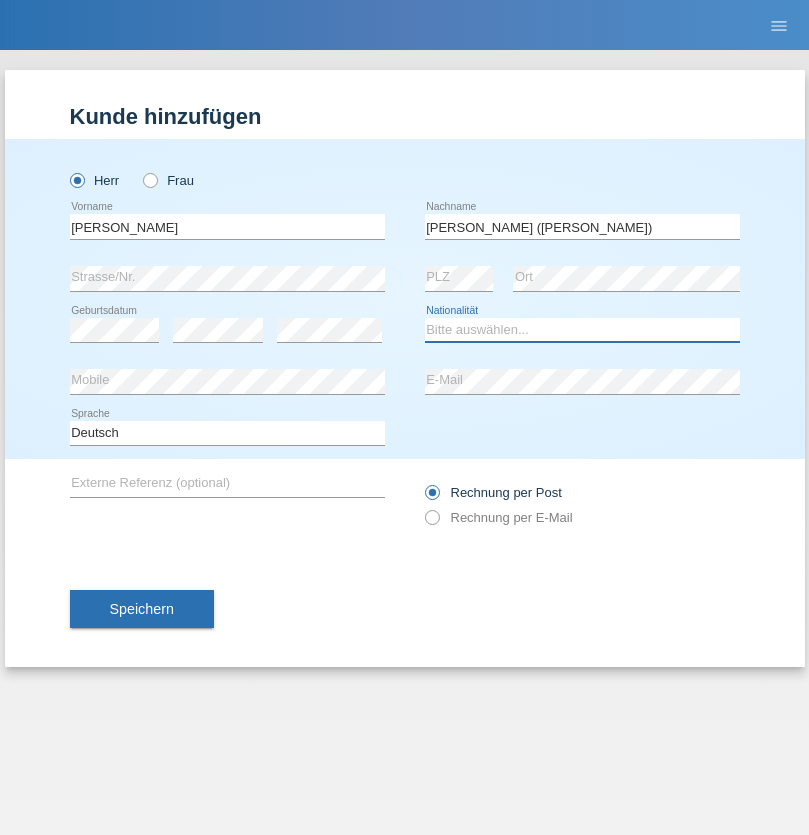 select on "BR" 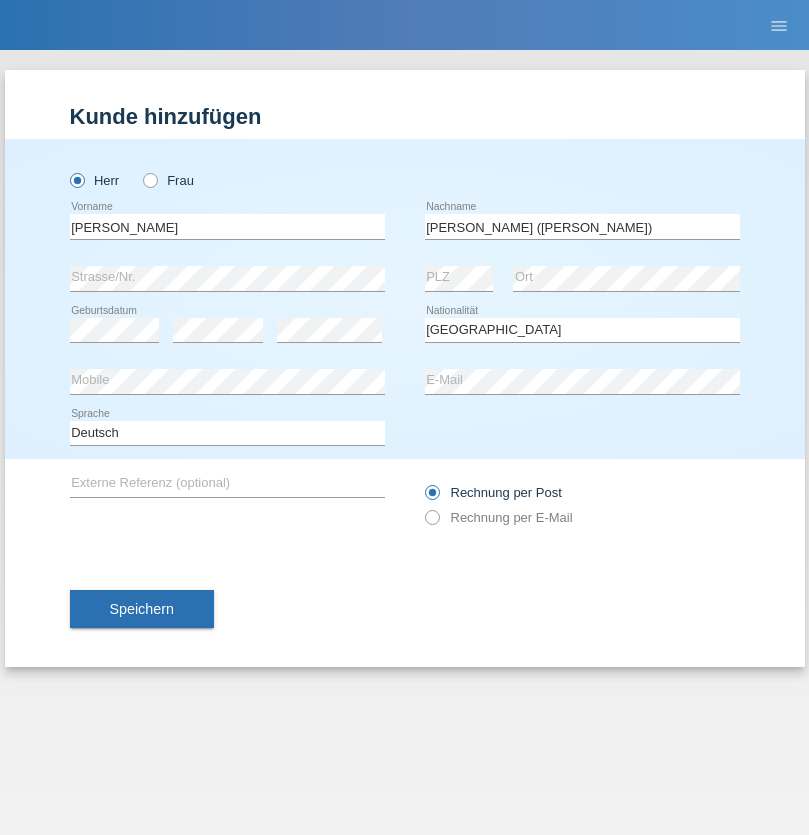 select on "C" 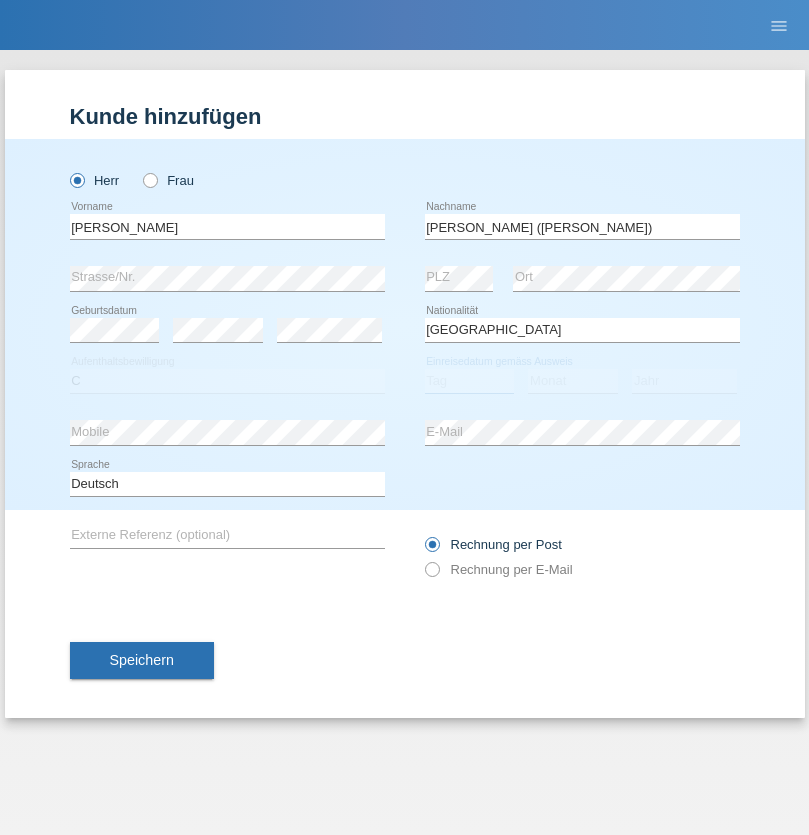 select on "14" 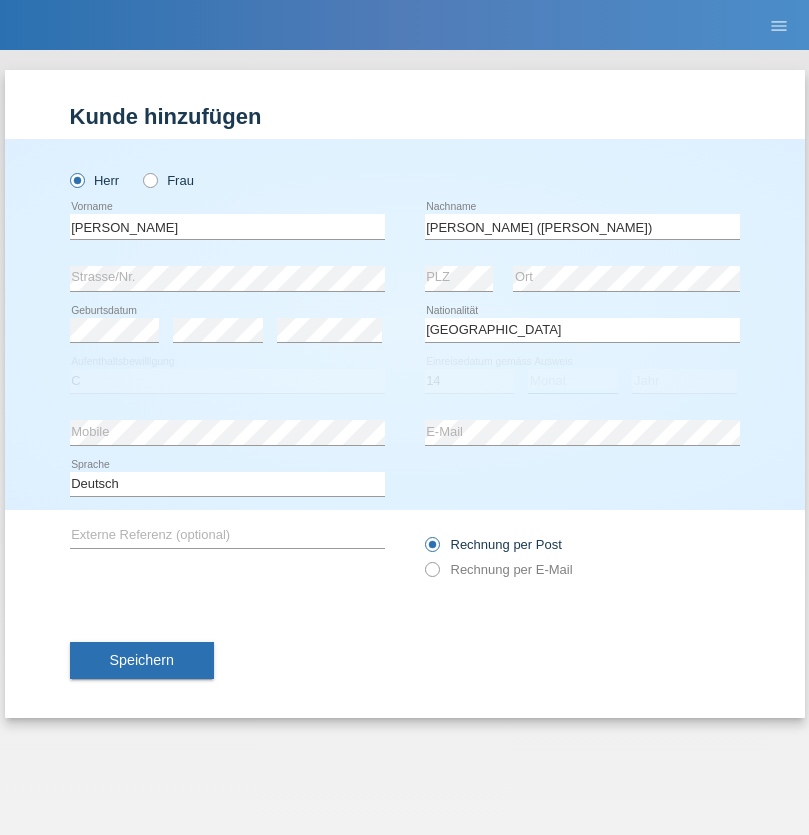 select on "12" 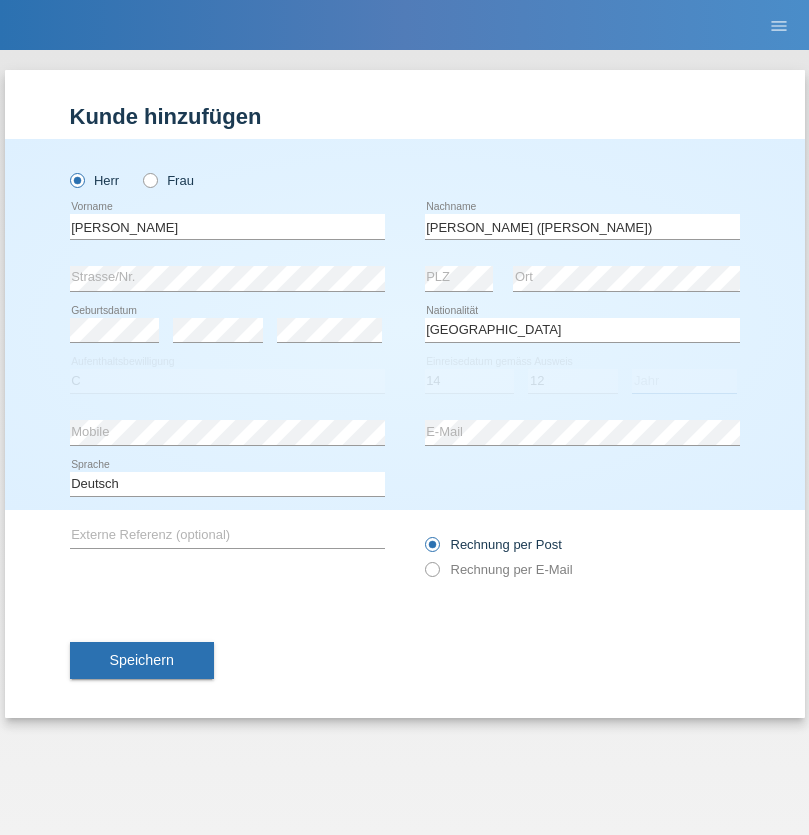 select on "2001" 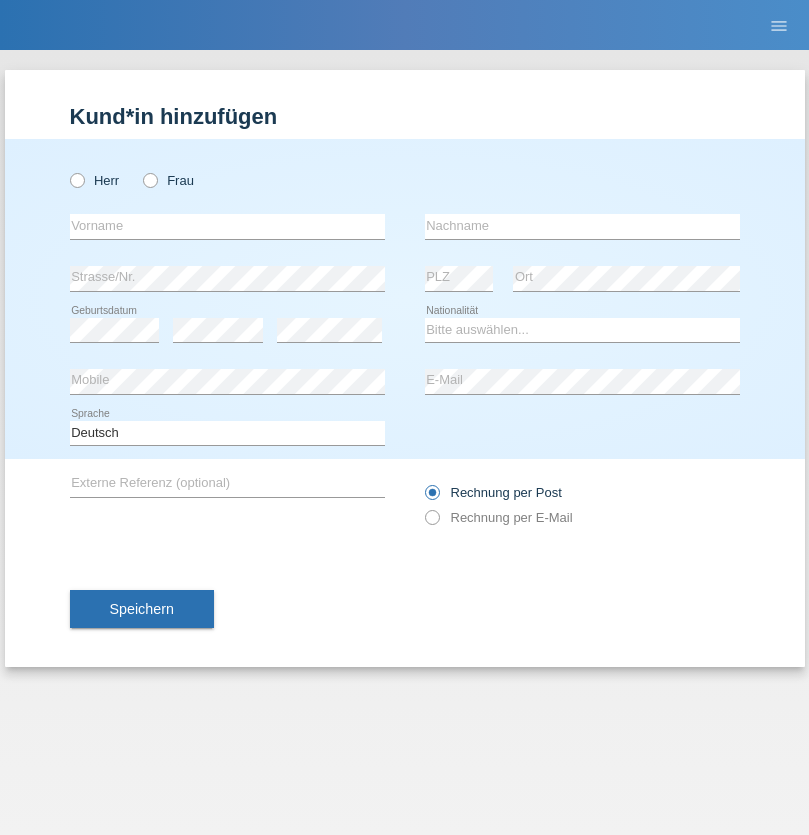 scroll, scrollTop: 0, scrollLeft: 0, axis: both 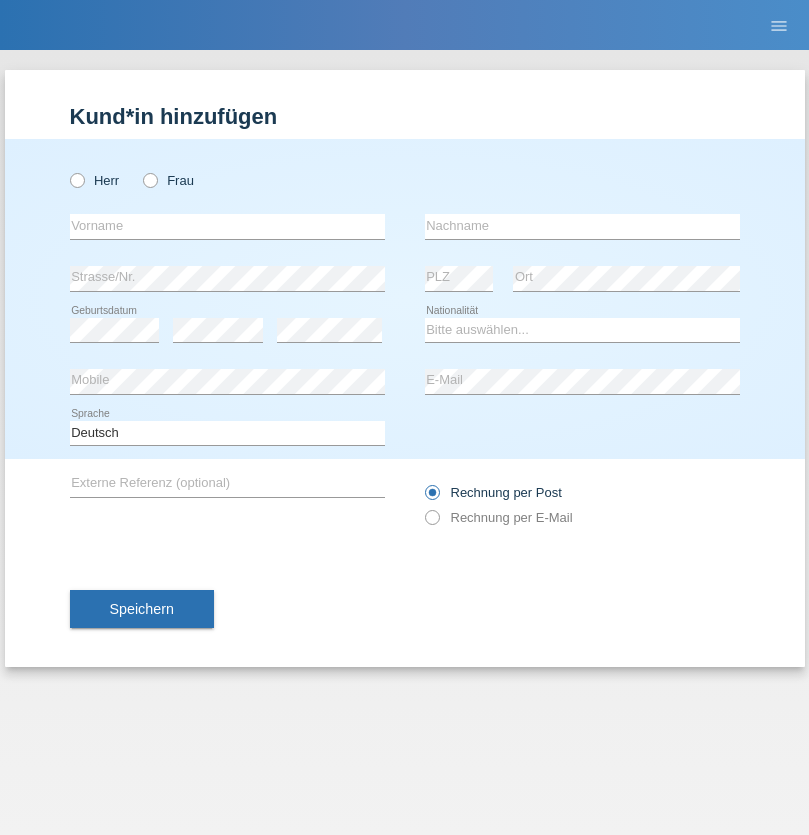 radio on "true" 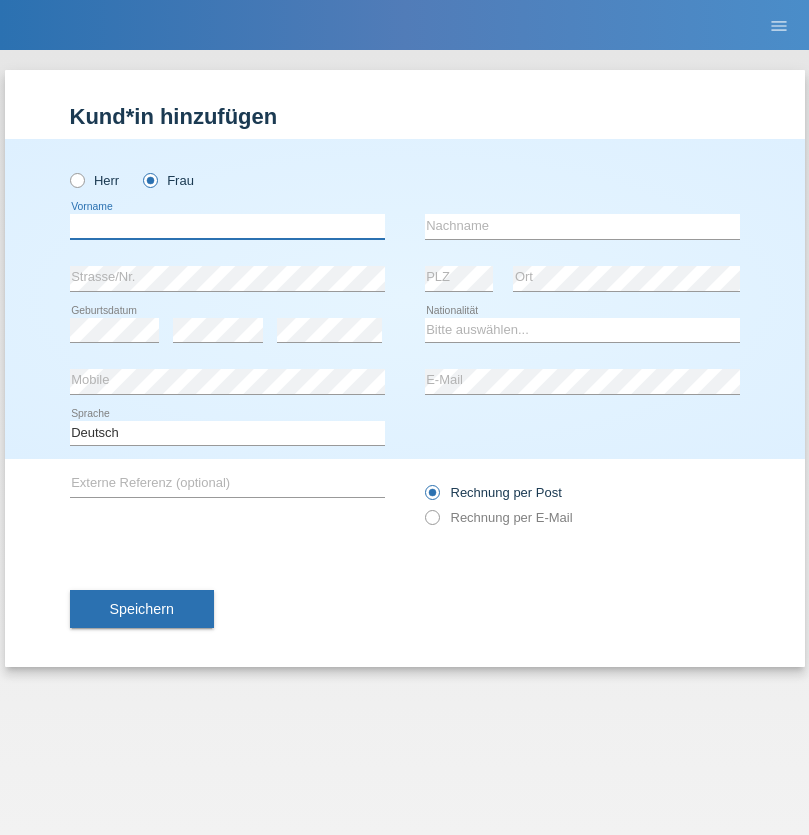 click at bounding box center (227, 226) 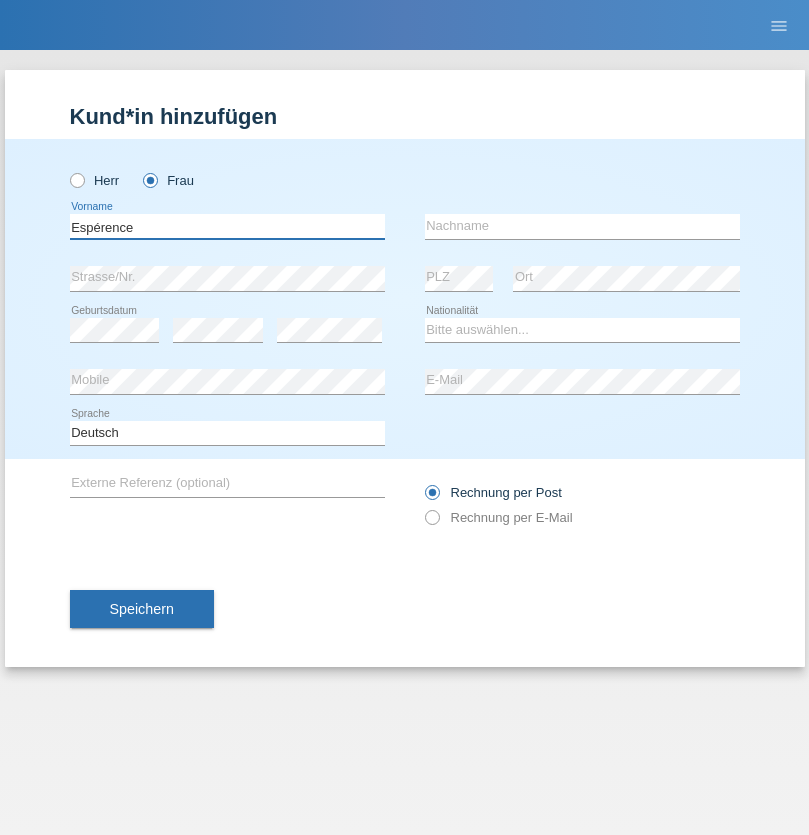 type on "Espérence" 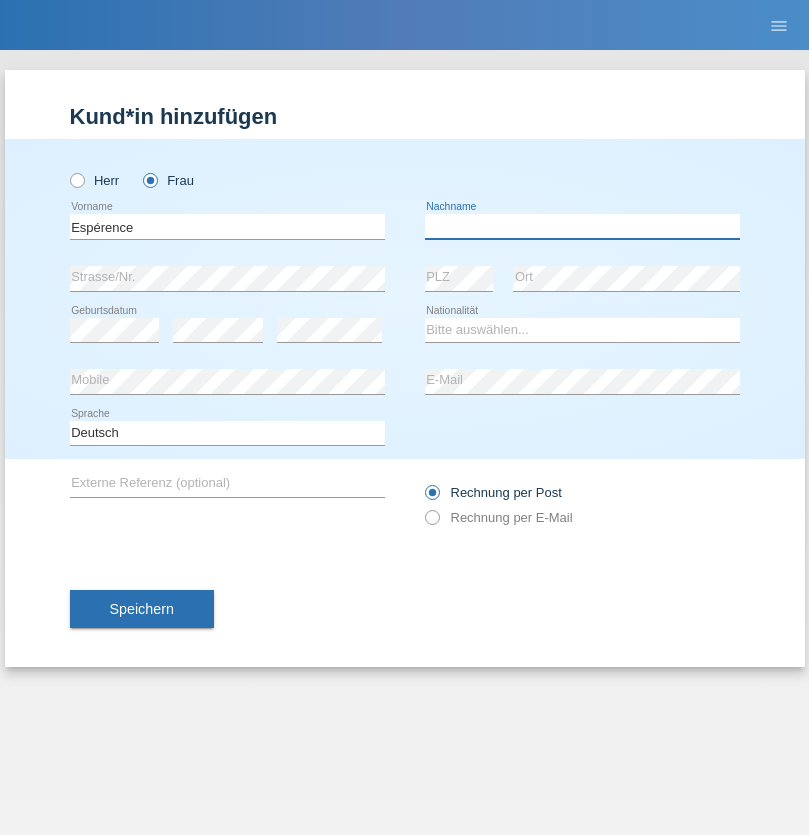 click at bounding box center (582, 226) 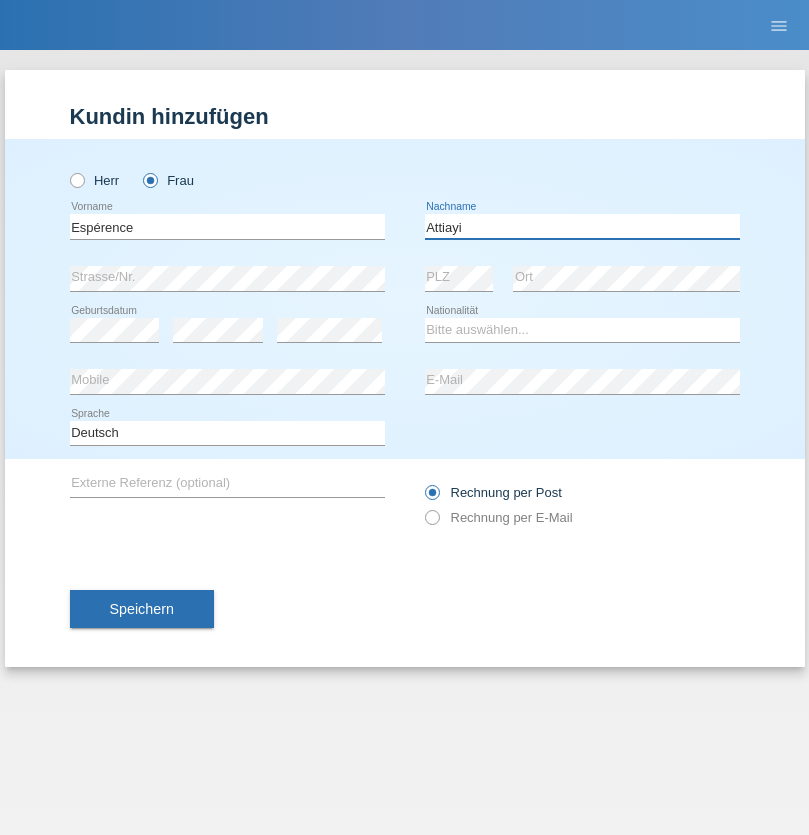 type on "Attiayi" 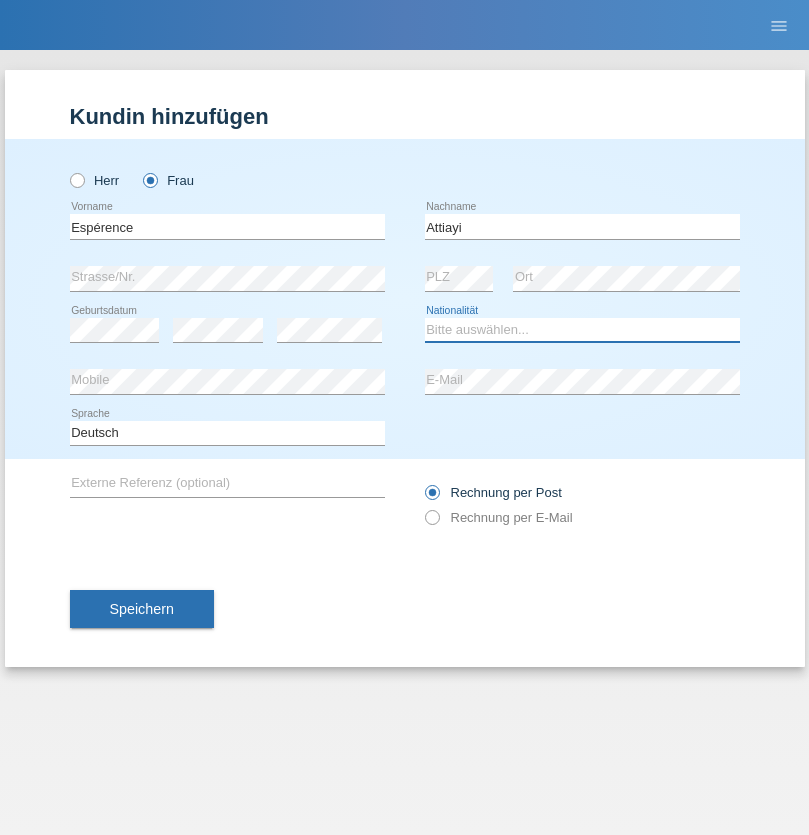 select on "CH" 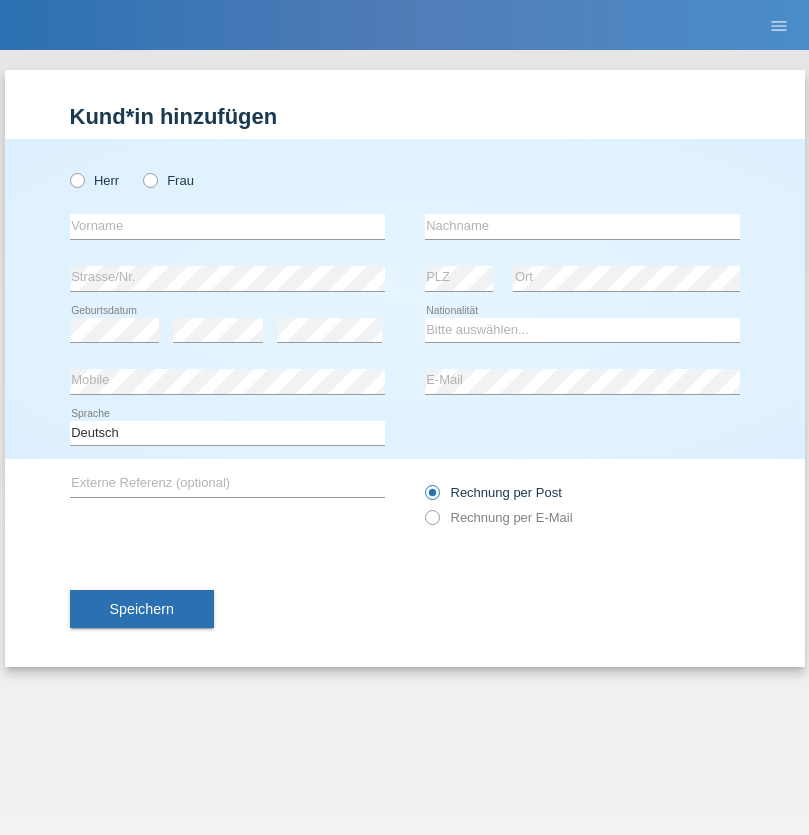 scroll, scrollTop: 0, scrollLeft: 0, axis: both 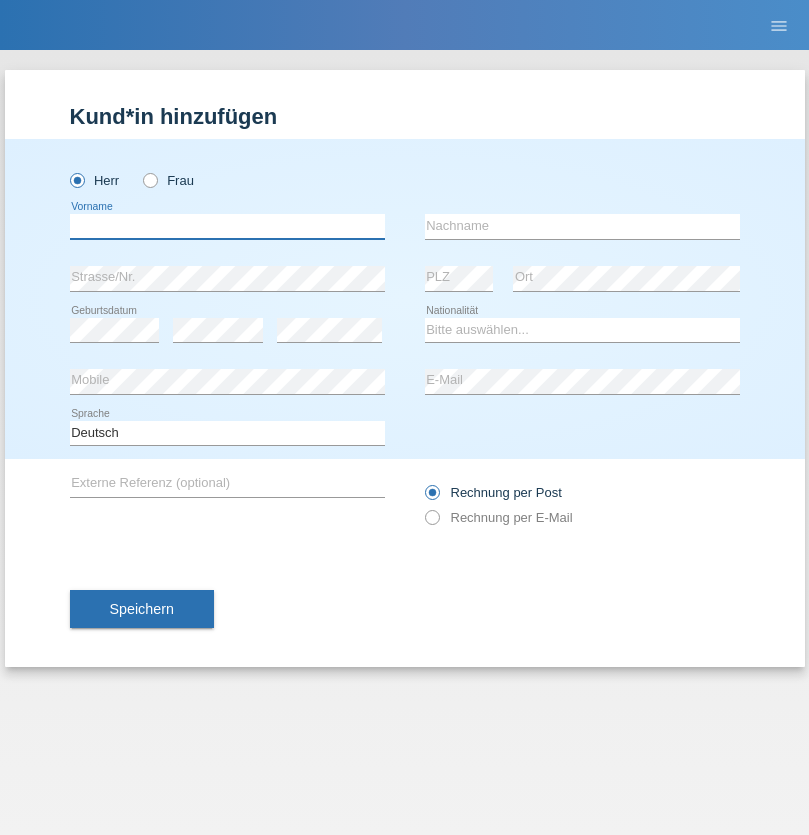 click at bounding box center [227, 226] 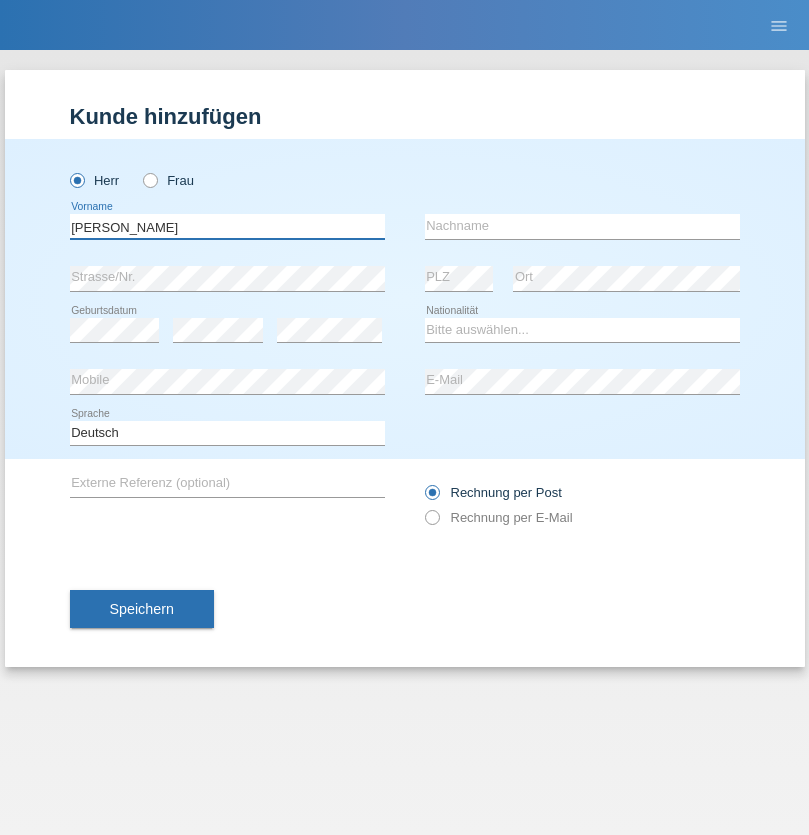 type on "Charles" 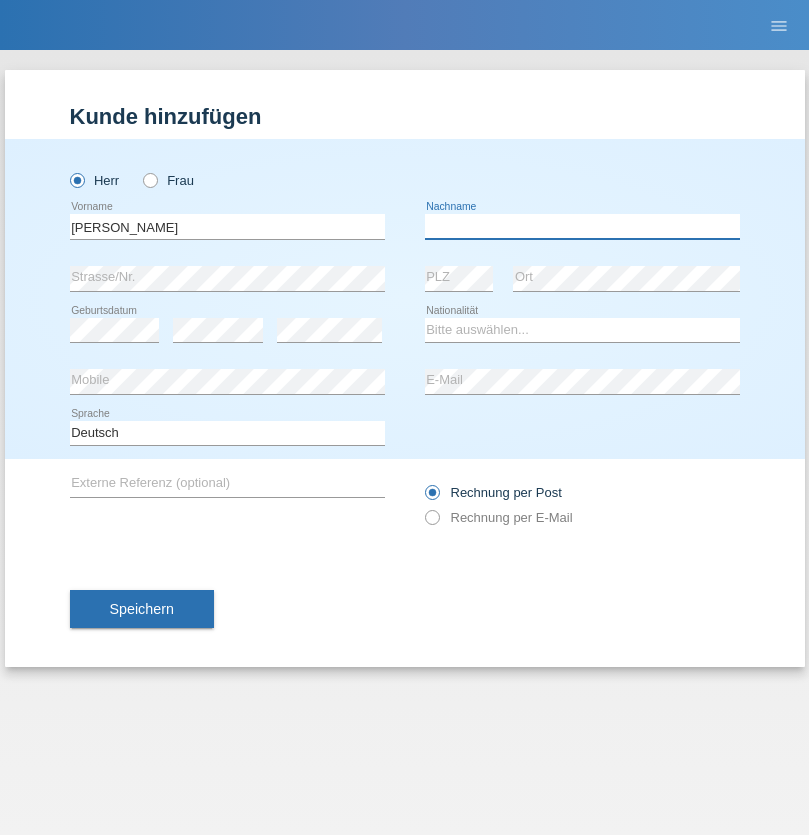 click at bounding box center [582, 226] 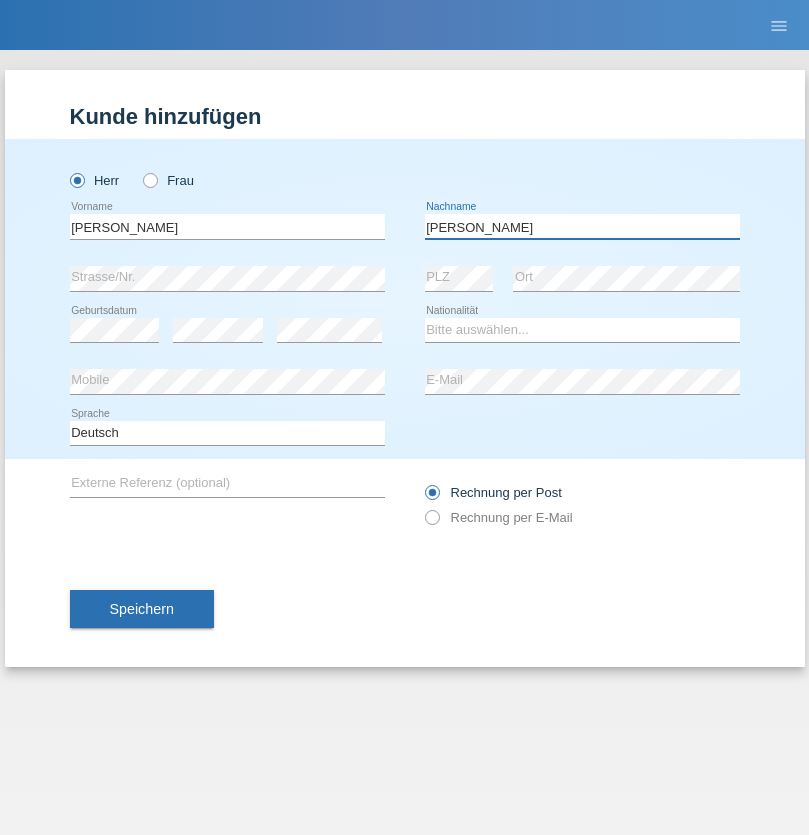 type on "Chetelat" 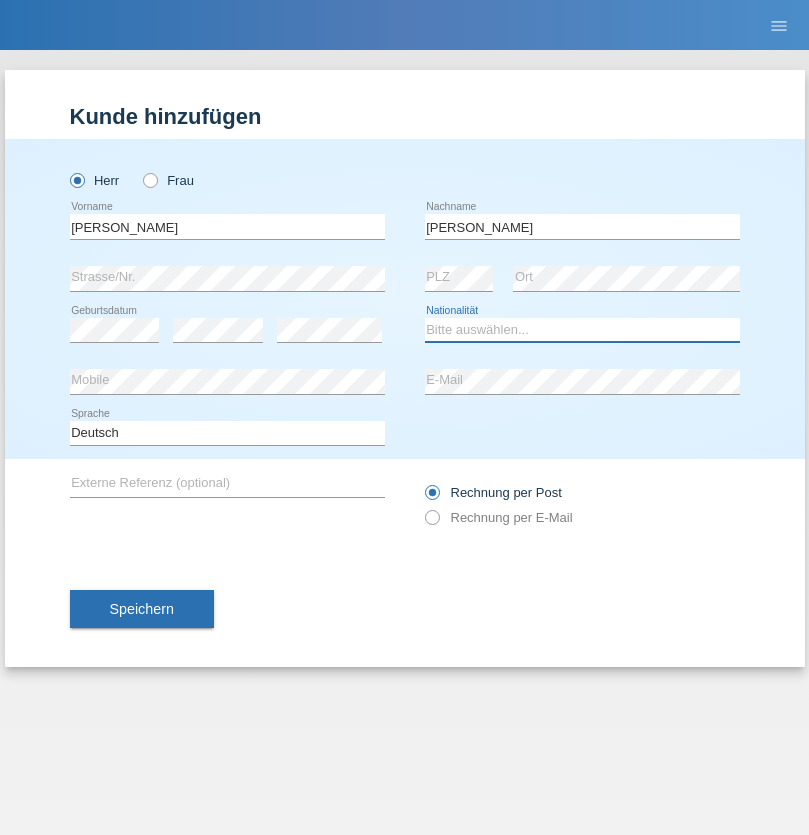 select on "CH" 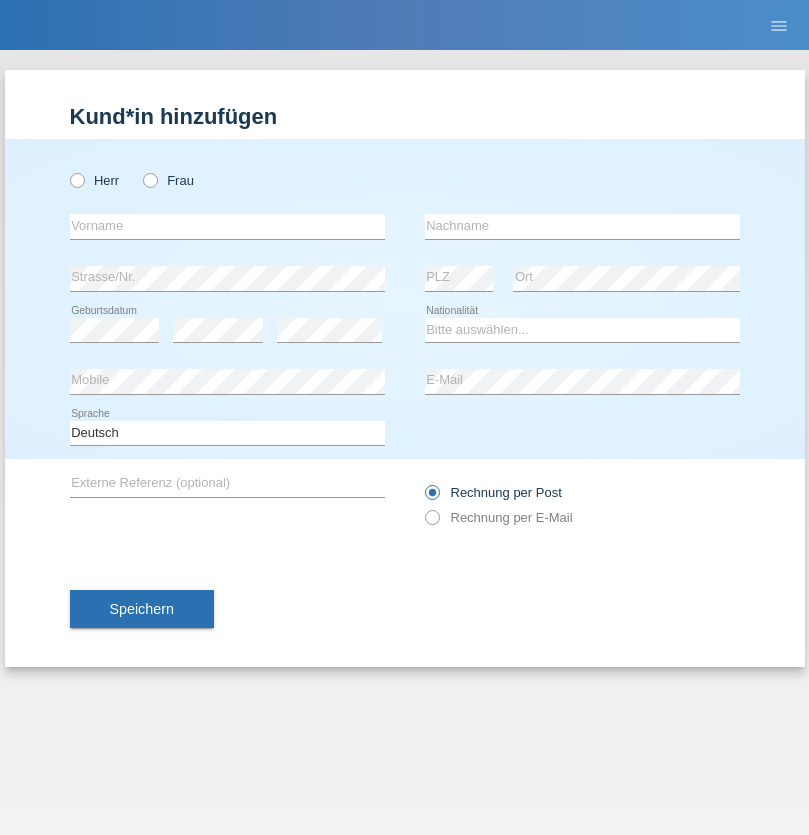 scroll, scrollTop: 0, scrollLeft: 0, axis: both 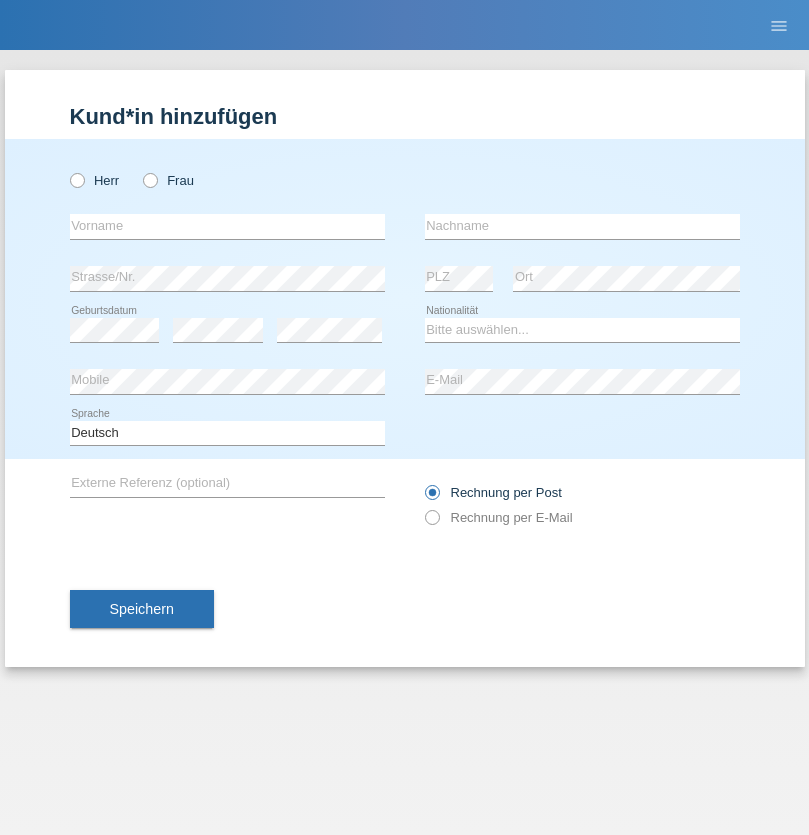 radio on "true" 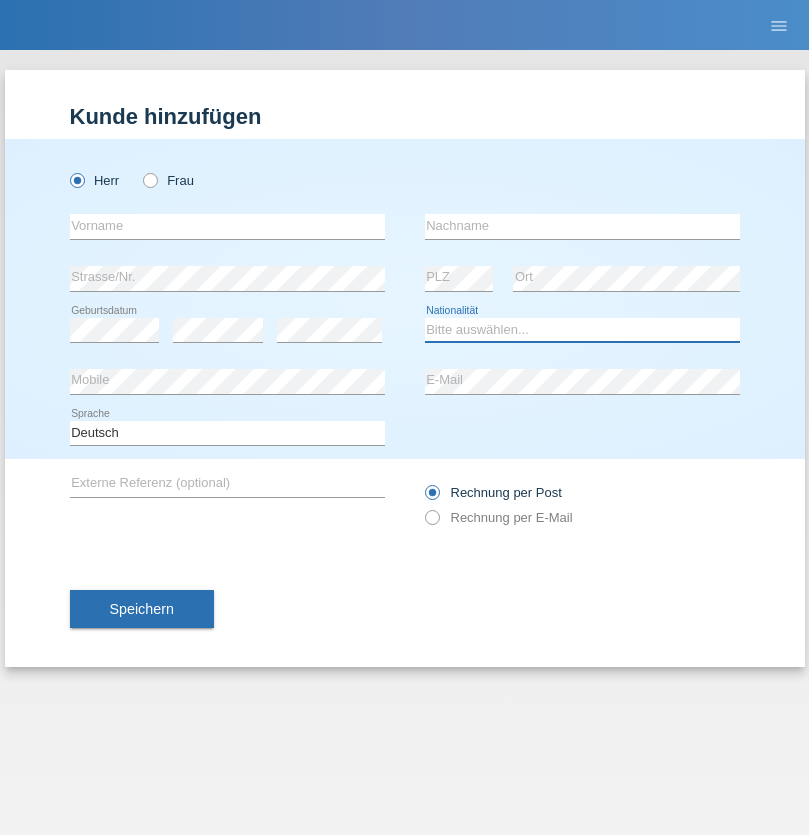select on "XK" 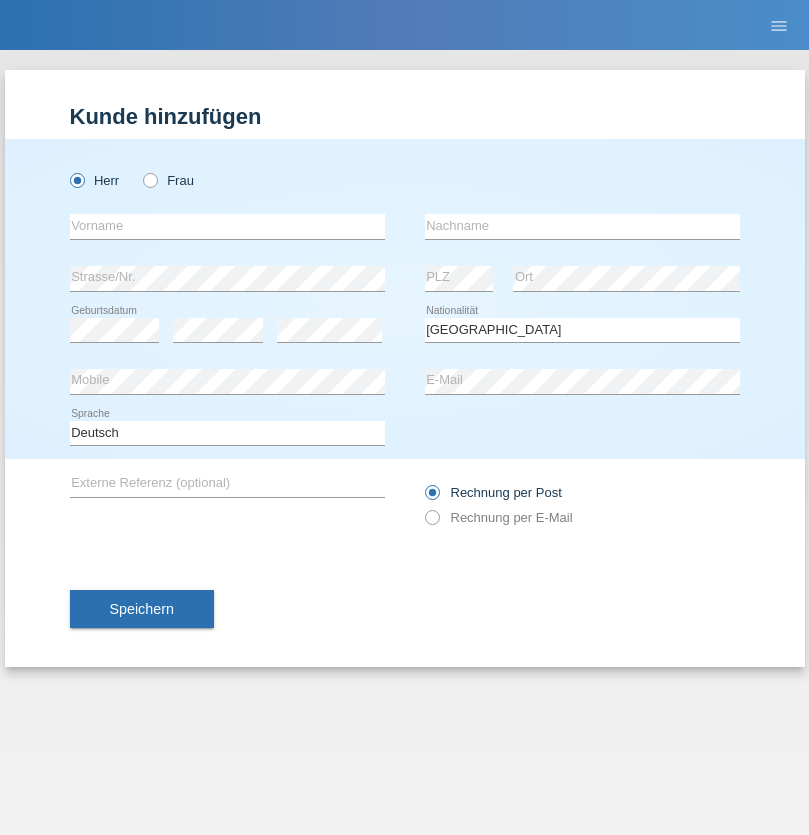 select on "C" 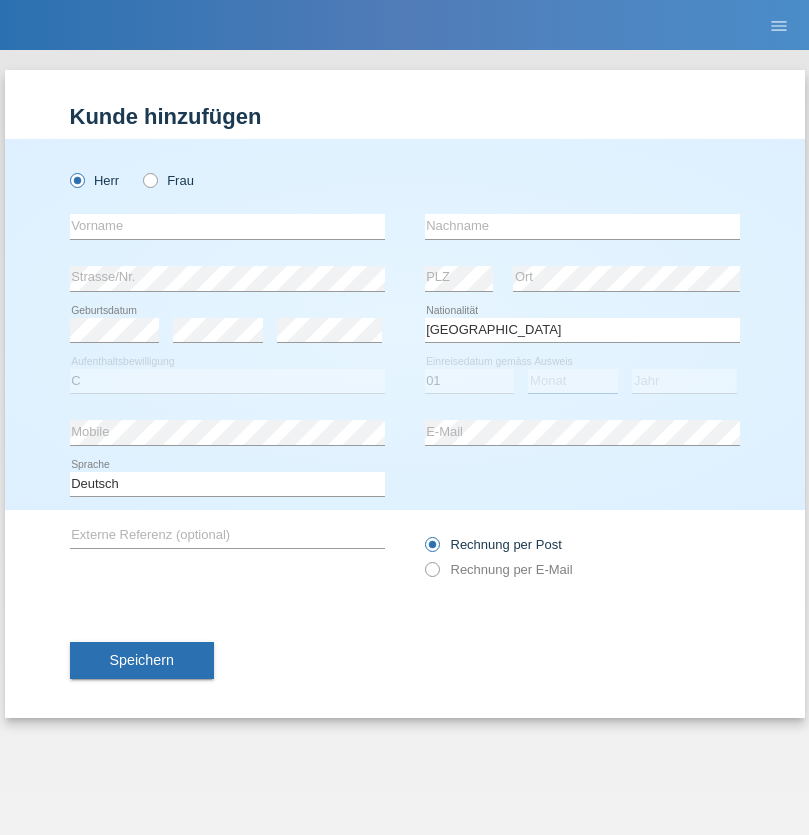 select on "02" 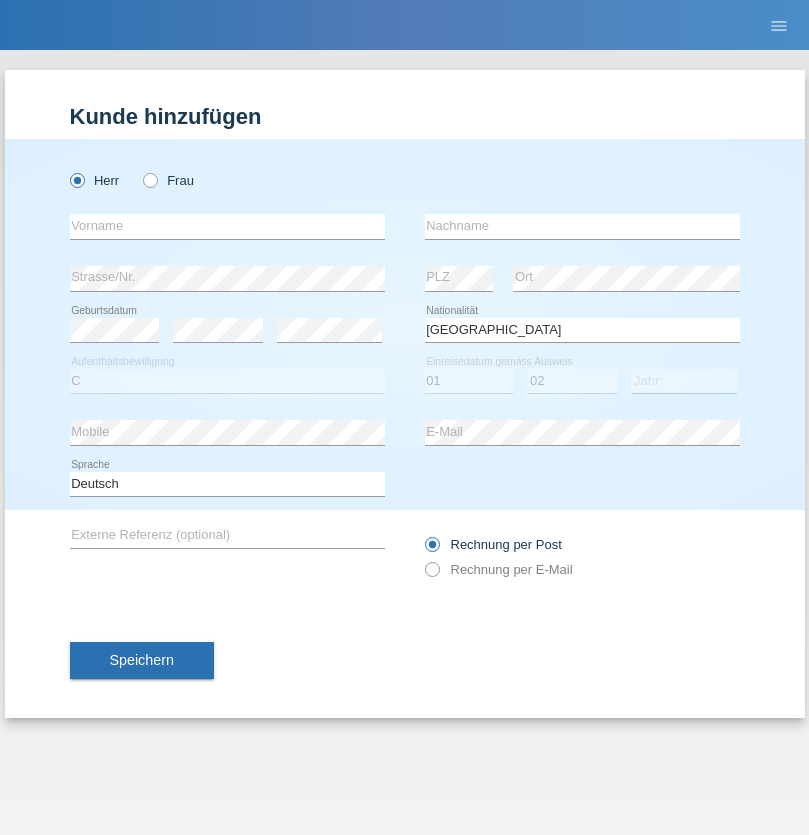 select on "1980" 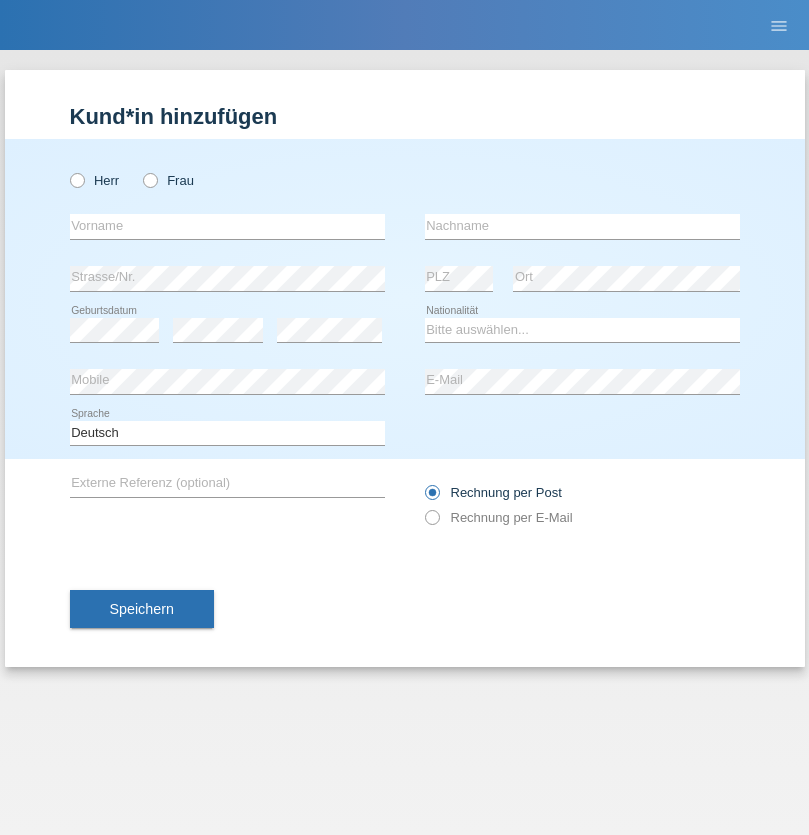 scroll, scrollTop: 0, scrollLeft: 0, axis: both 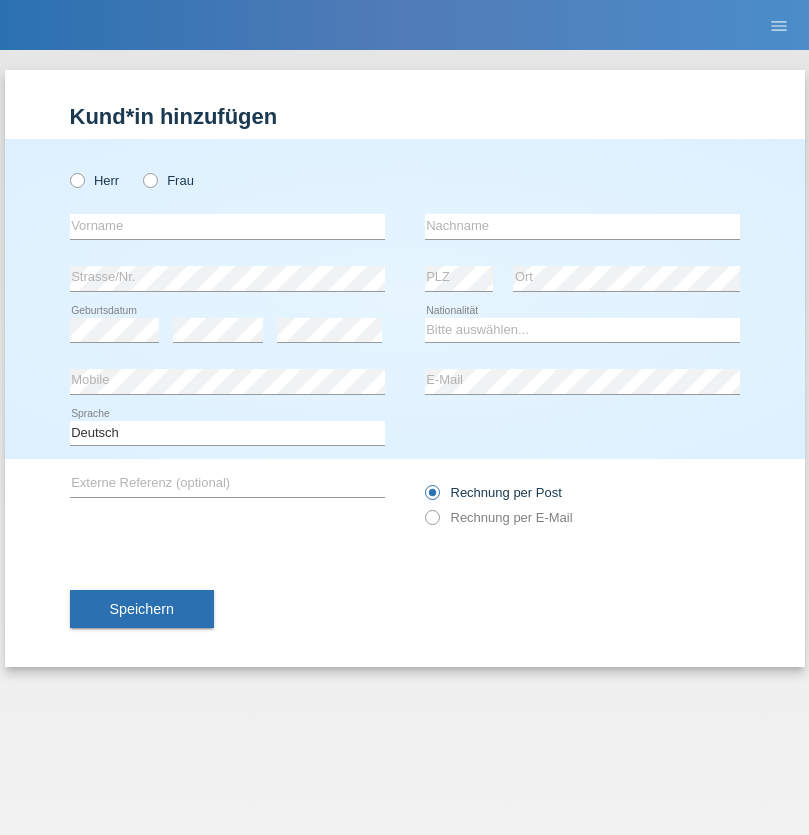 radio on "true" 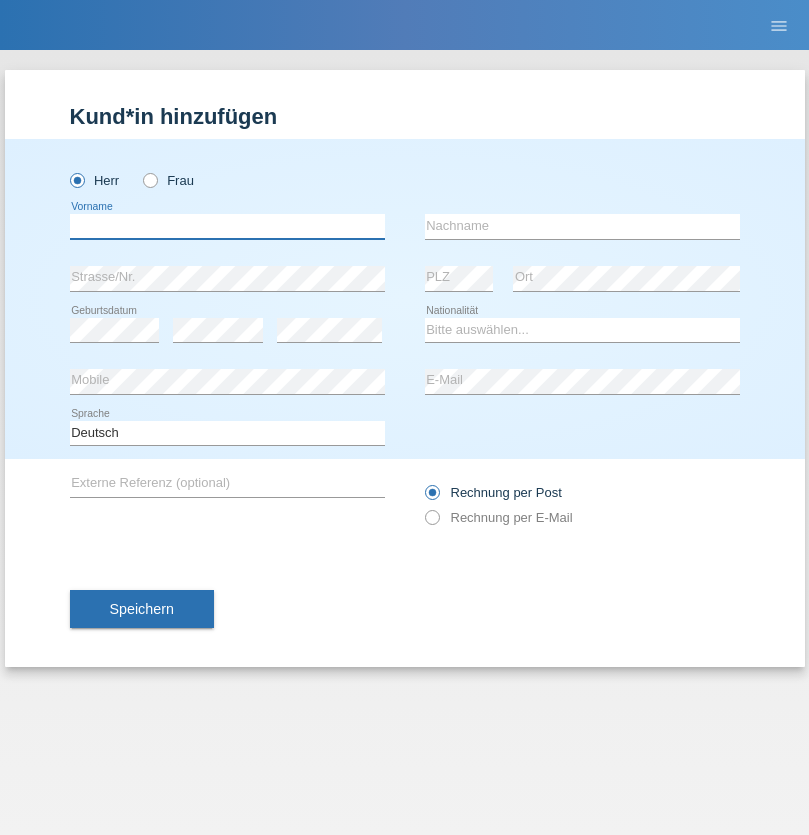 click at bounding box center [227, 226] 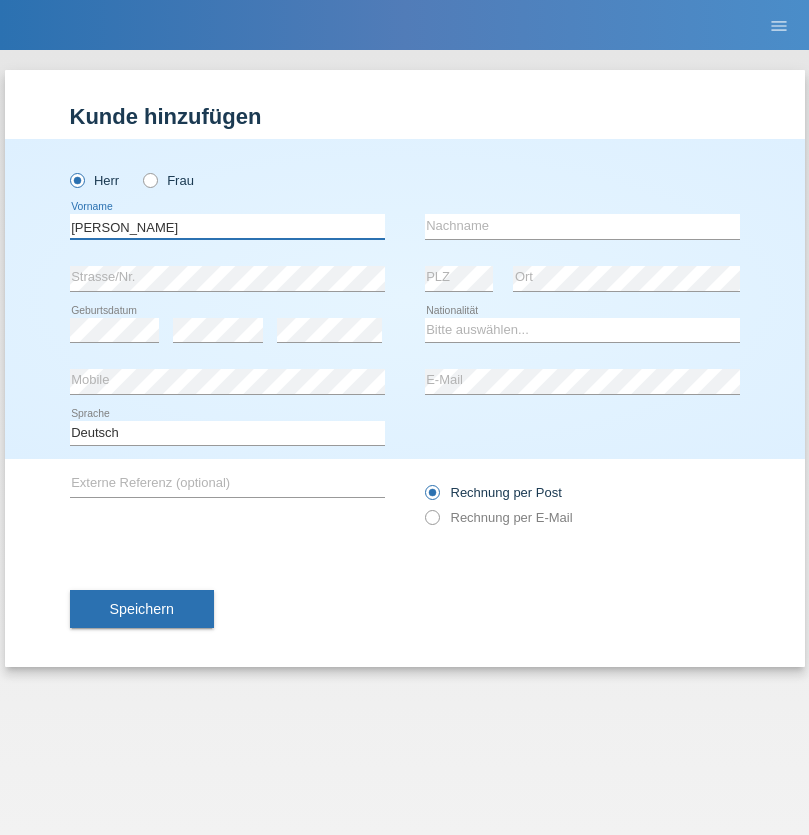 type on "[PERSON_NAME]" 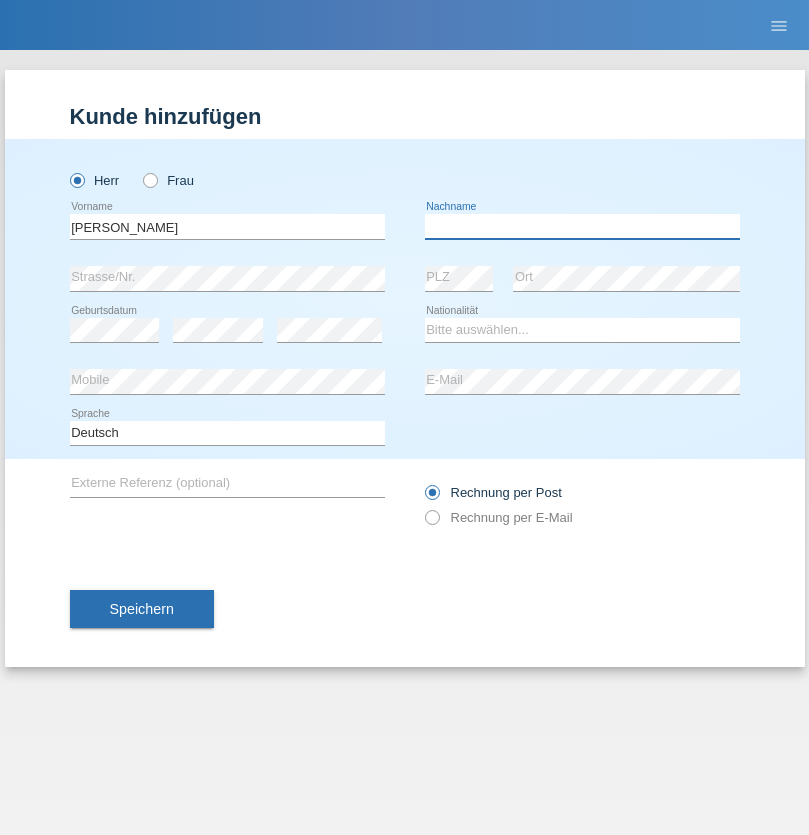 click at bounding box center [582, 226] 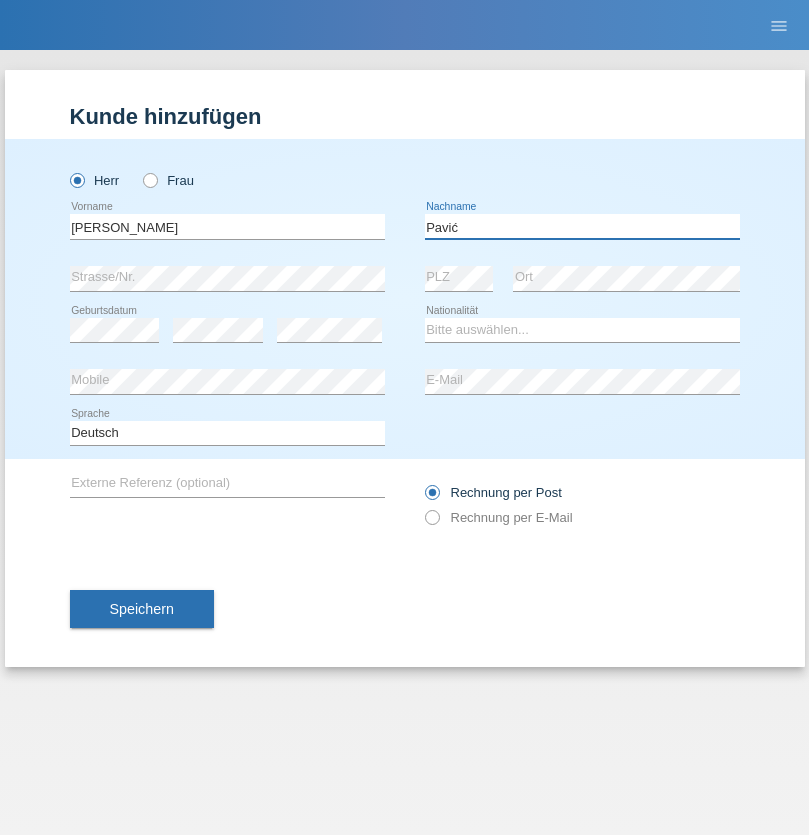 type on "Pavić" 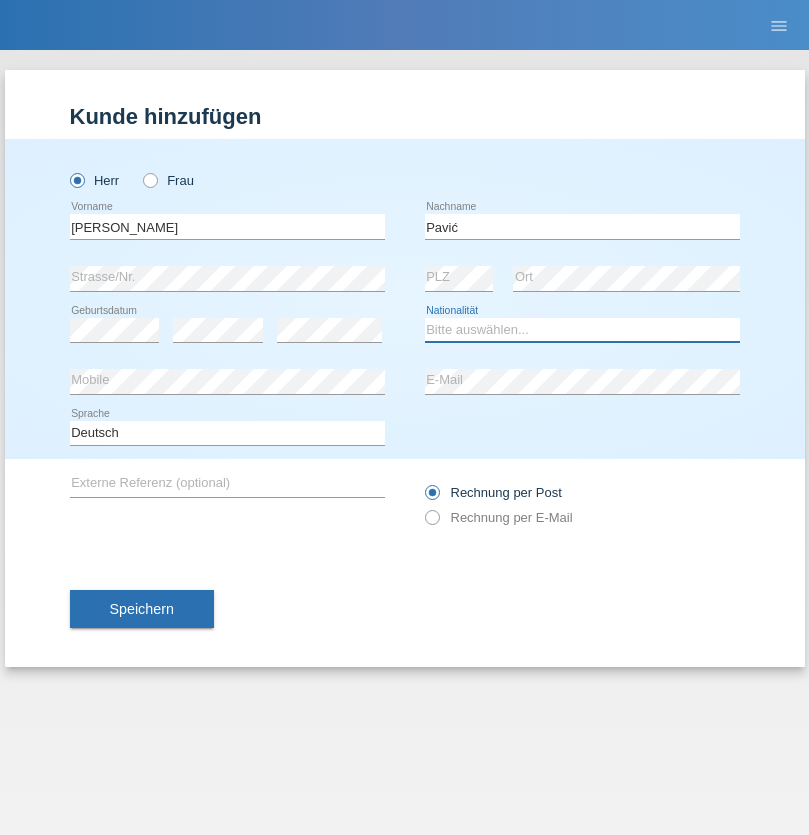 select on "HR" 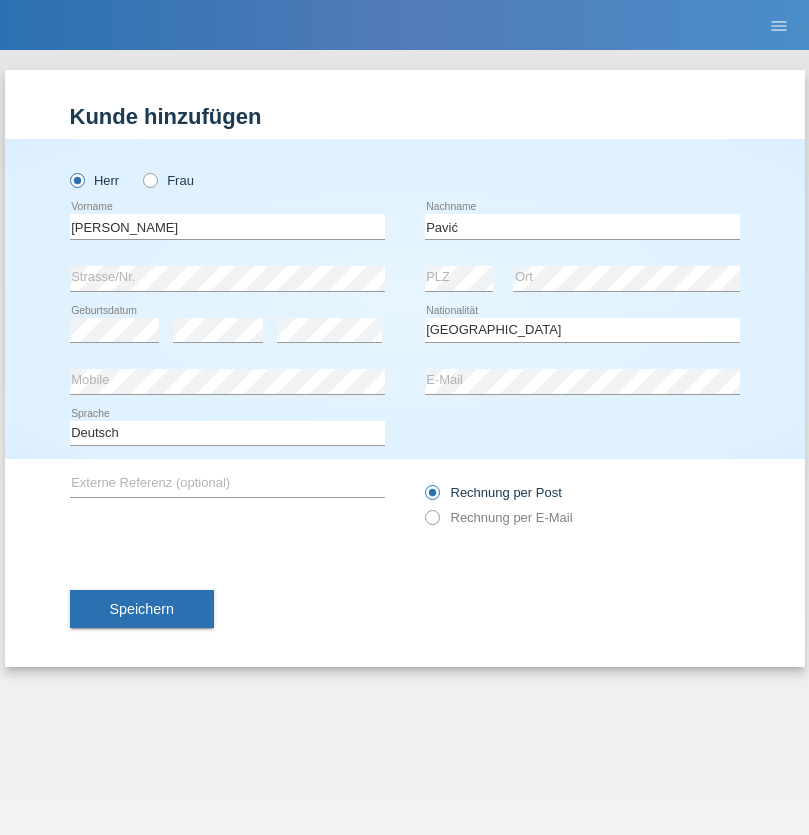 select on "C" 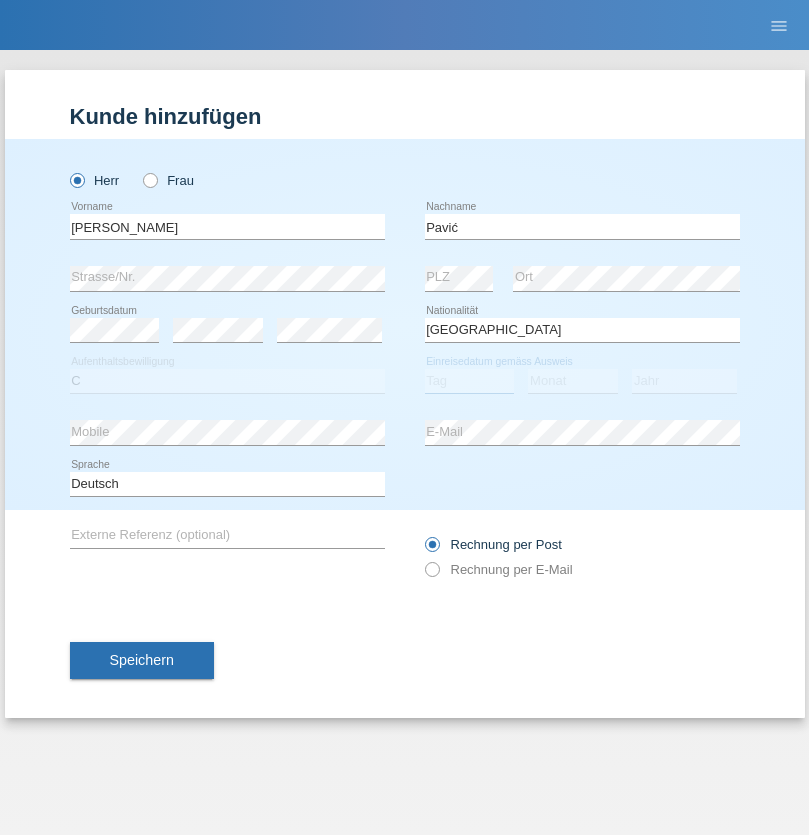 select on "21" 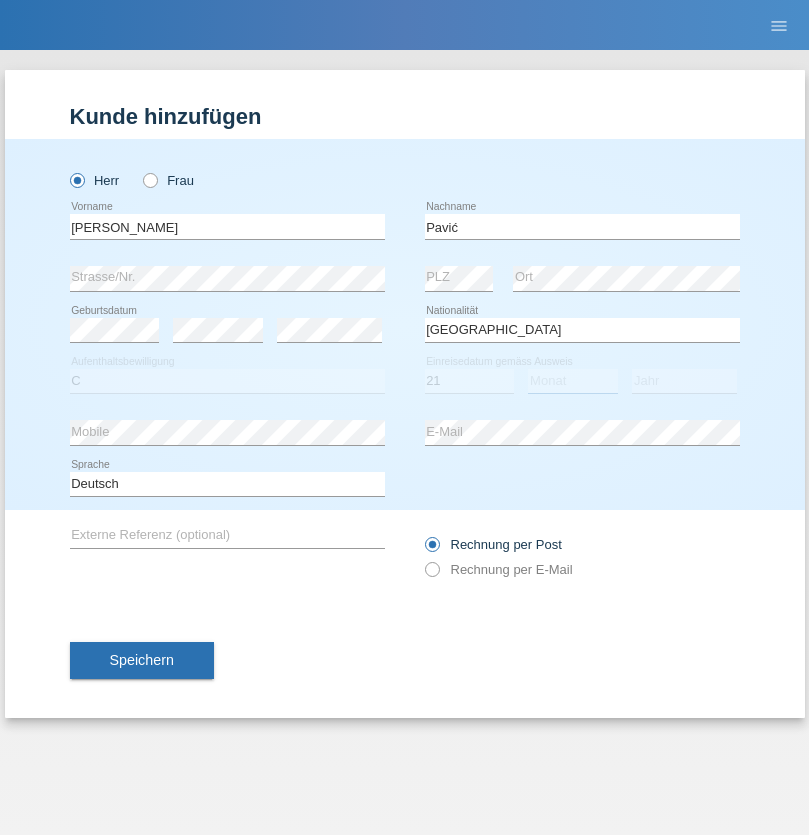 select on "04" 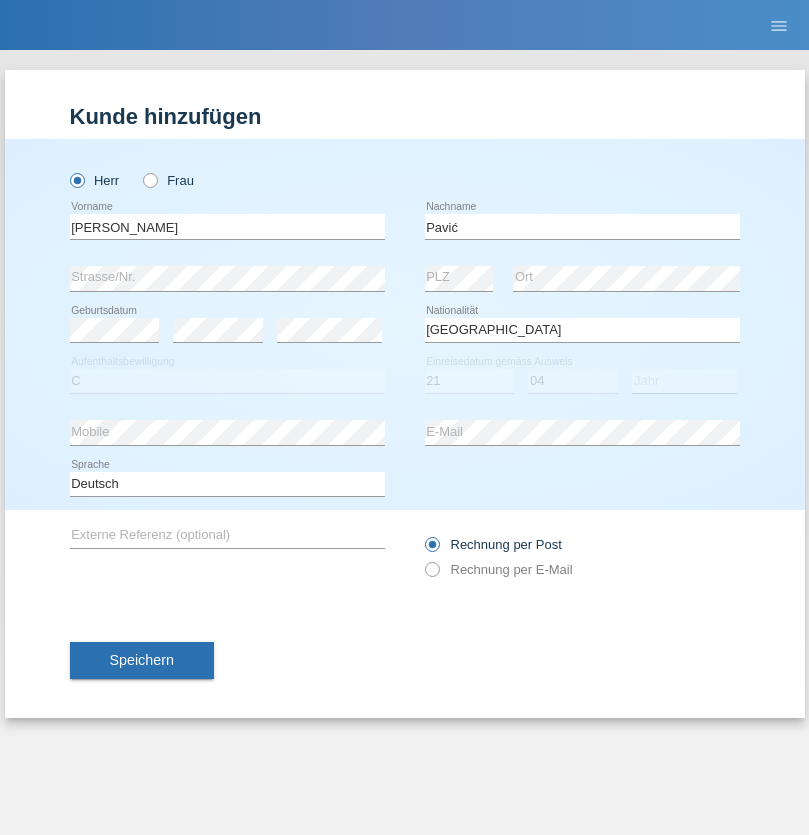 select on "2006" 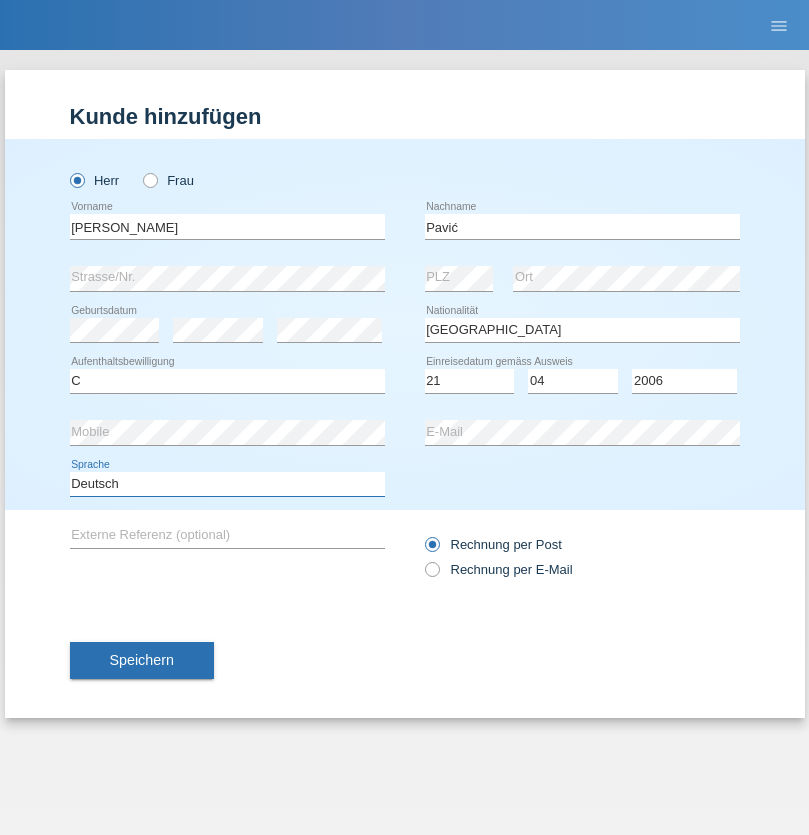 select on "en" 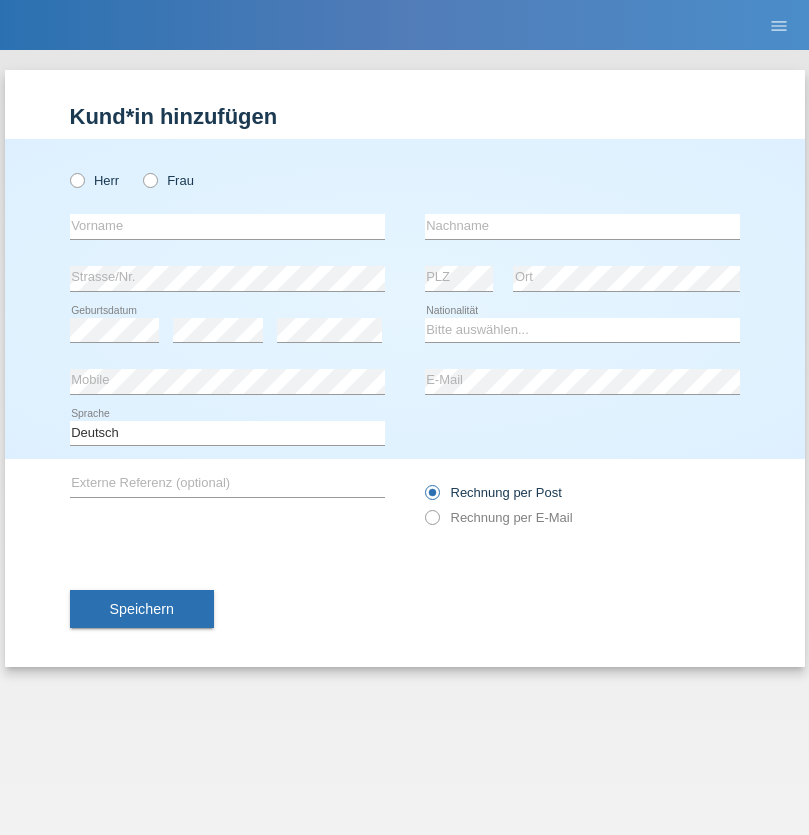 scroll, scrollTop: 0, scrollLeft: 0, axis: both 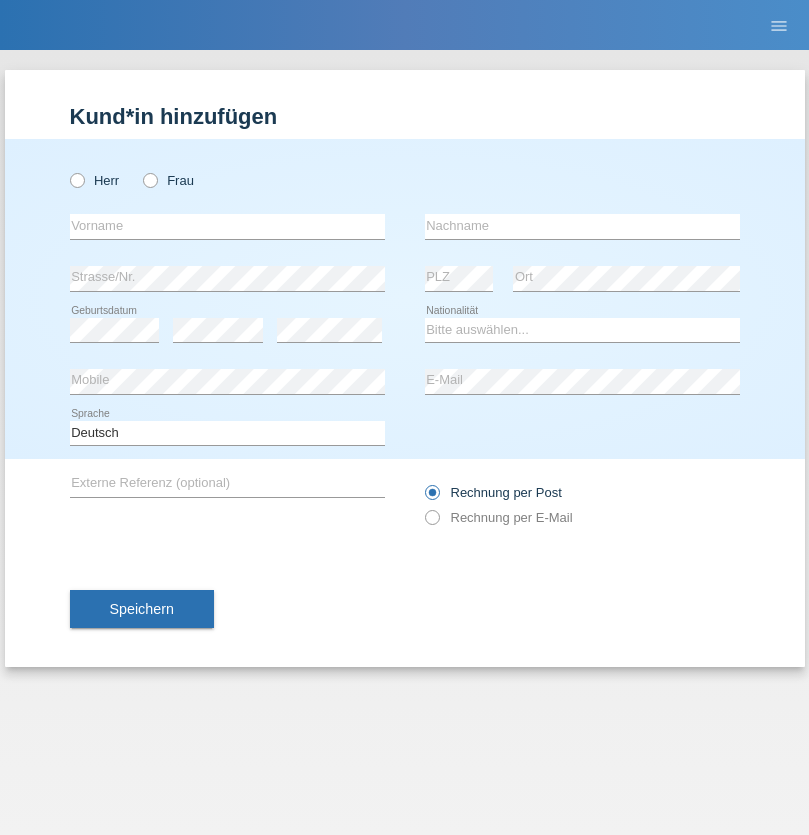 radio on "true" 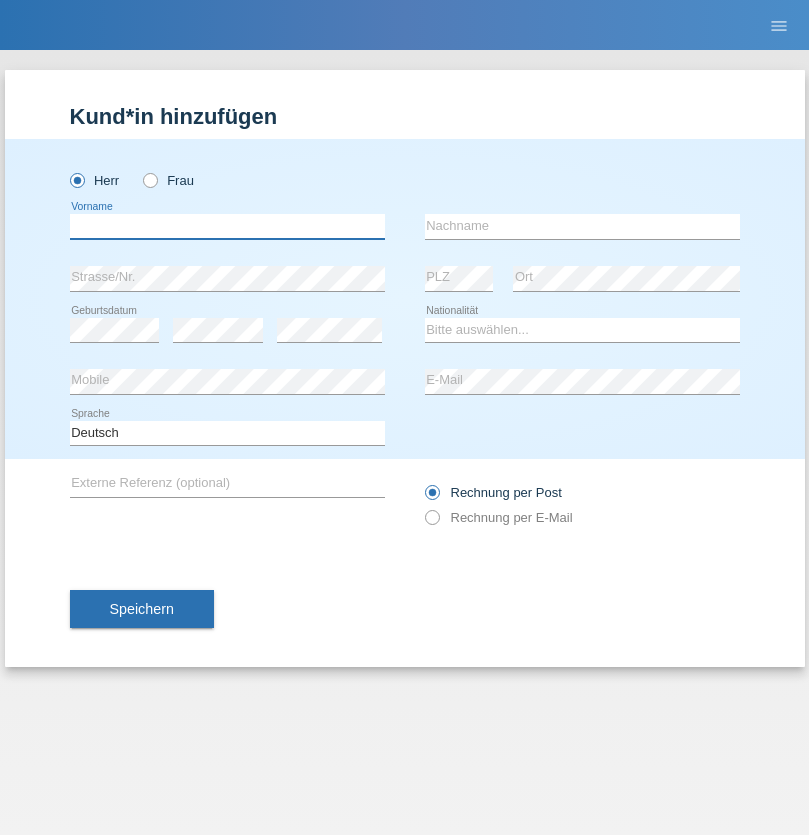 click at bounding box center [227, 226] 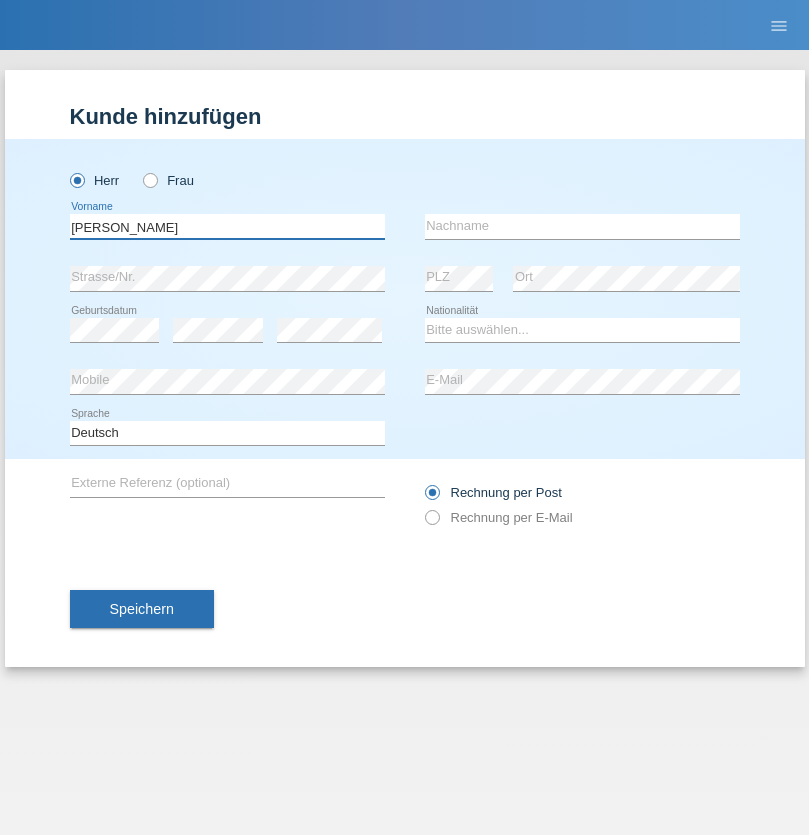 type on "Josip" 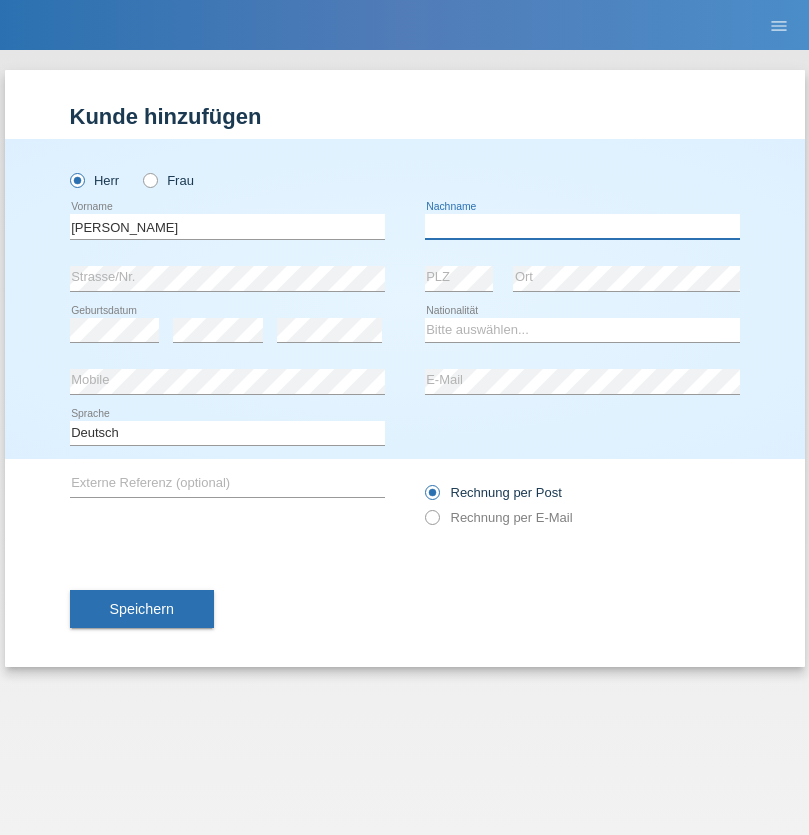 click at bounding box center (582, 226) 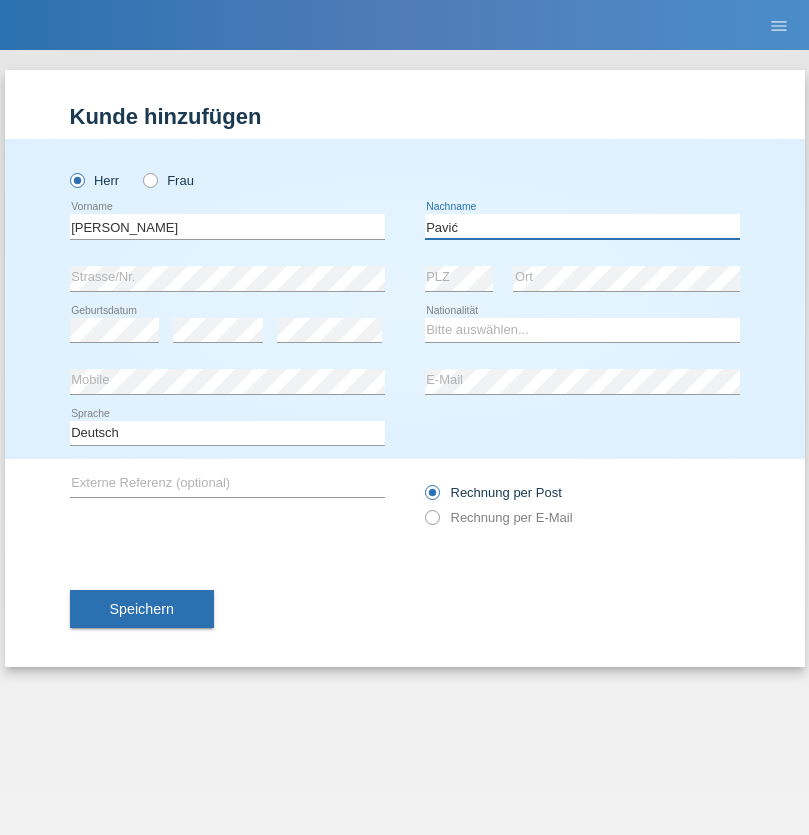type on "Pavić" 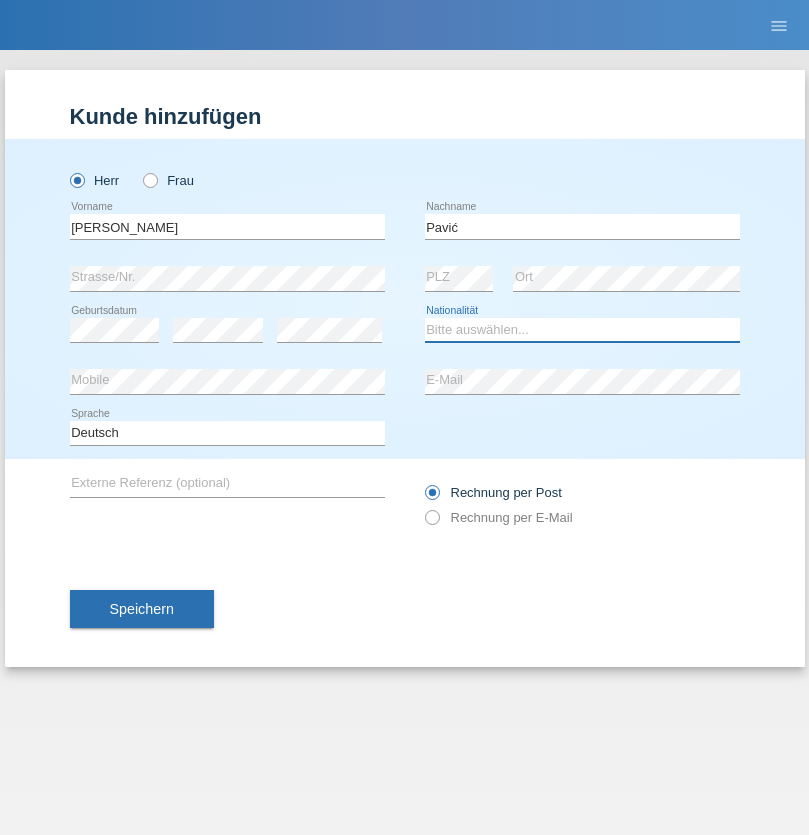 select on "HR" 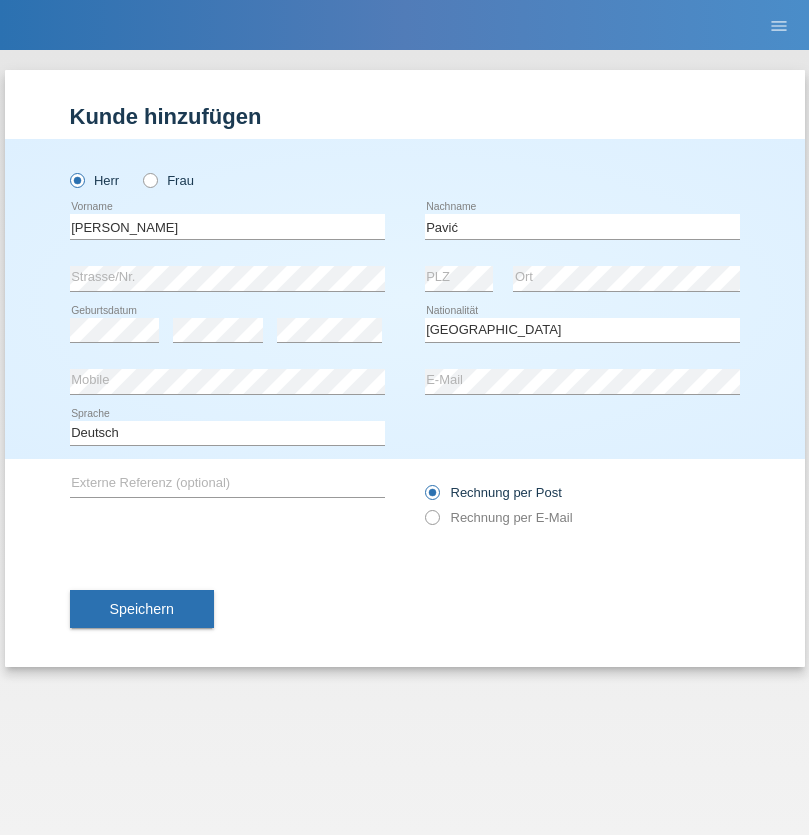 select on "C" 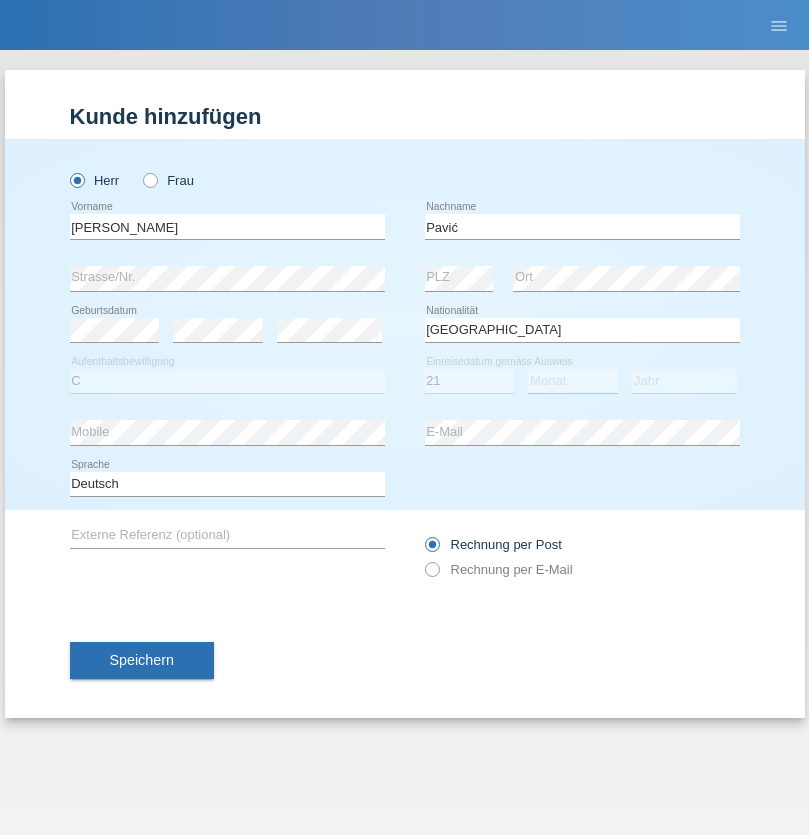 select on "04" 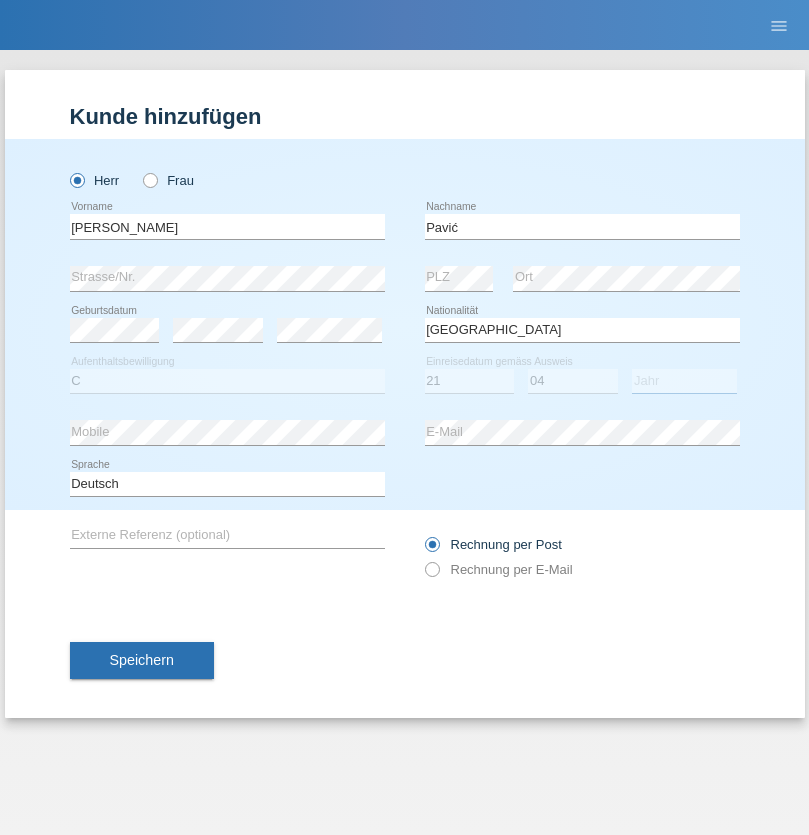 select on "2006" 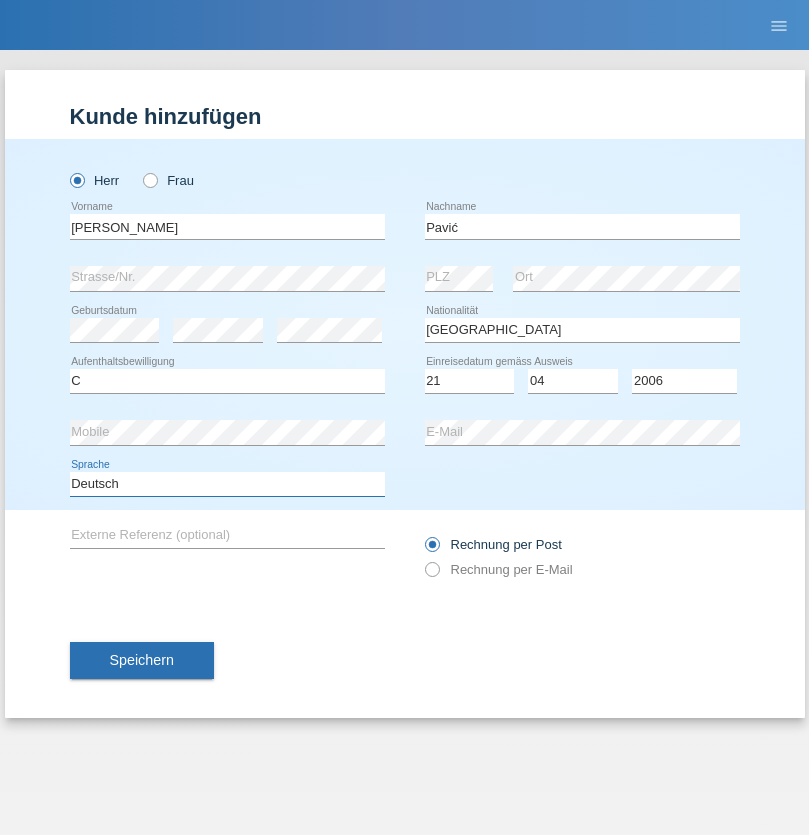 select on "en" 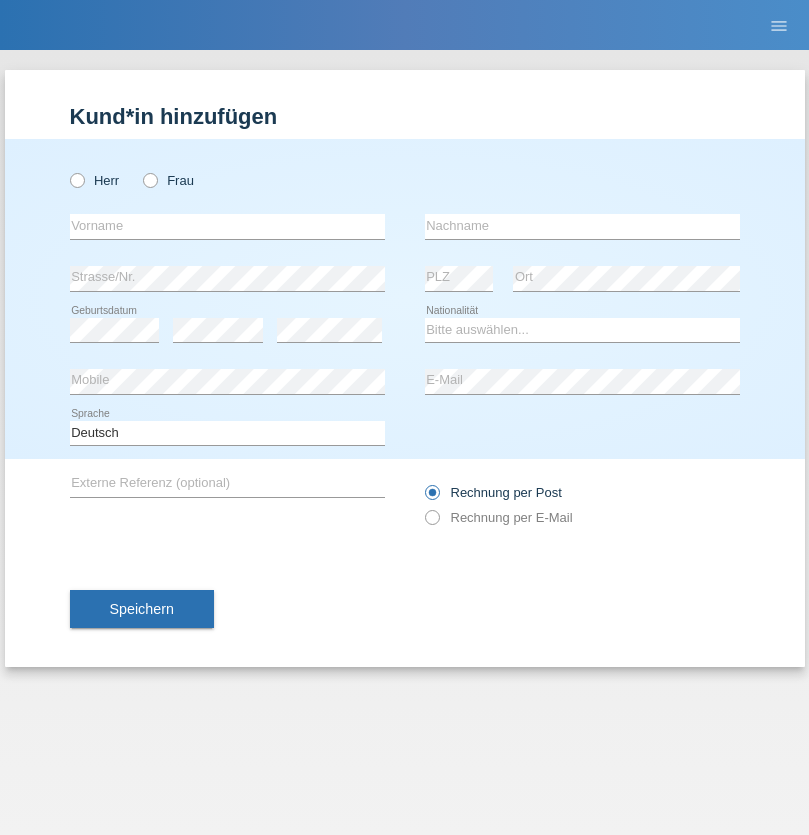 scroll, scrollTop: 0, scrollLeft: 0, axis: both 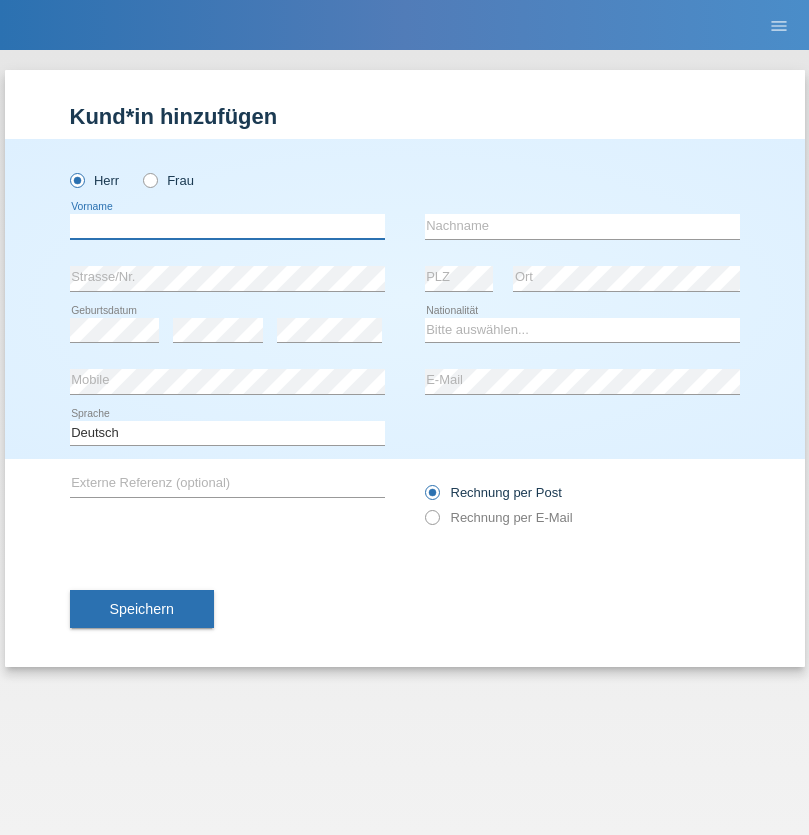 click at bounding box center [227, 226] 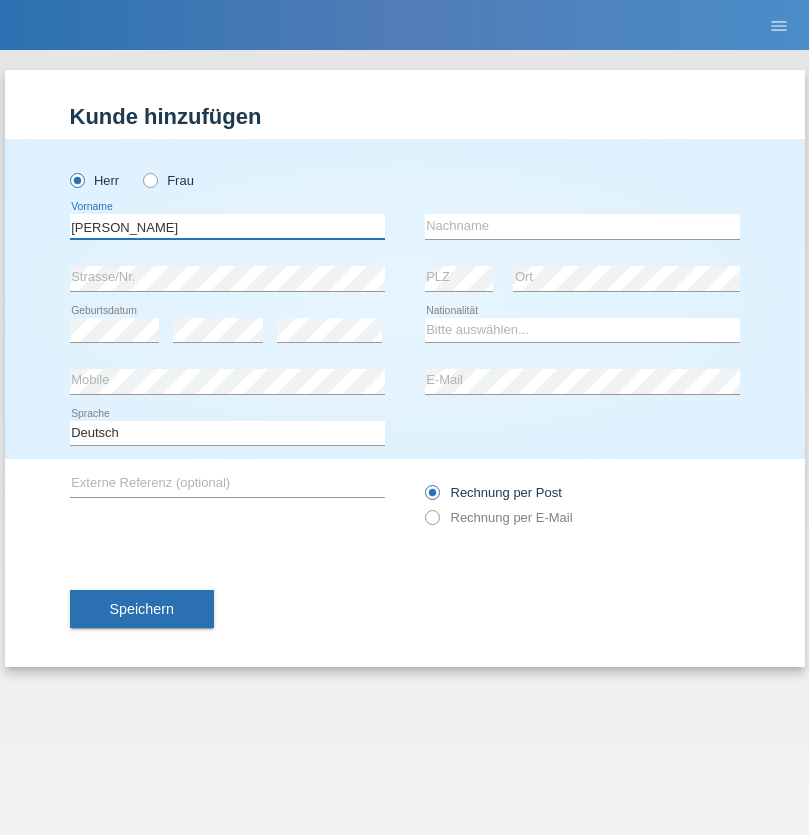 type on "Artur" 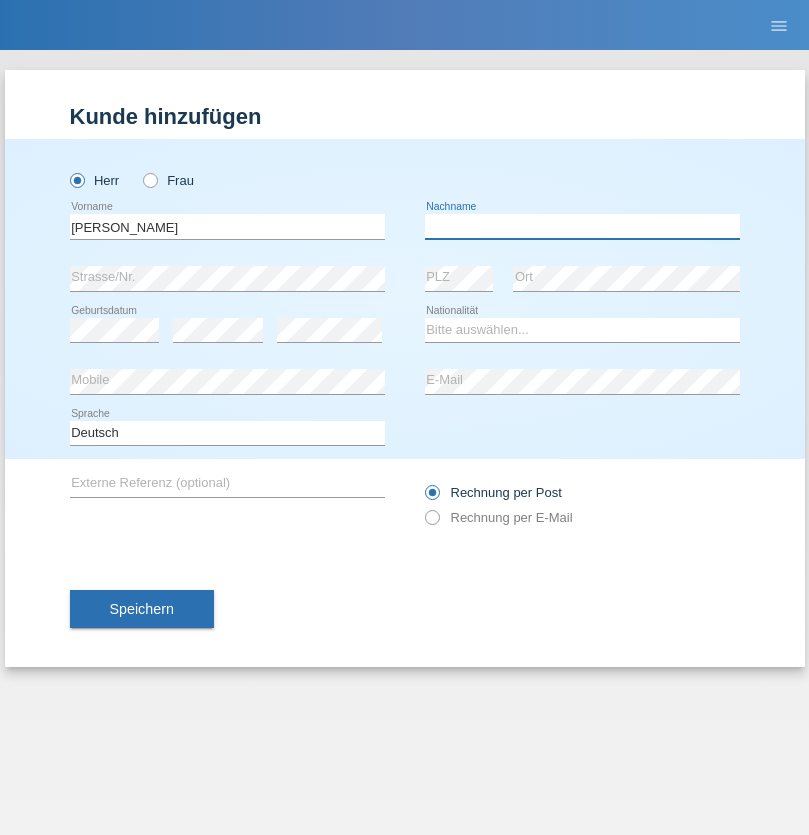 click at bounding box center (582, 226) 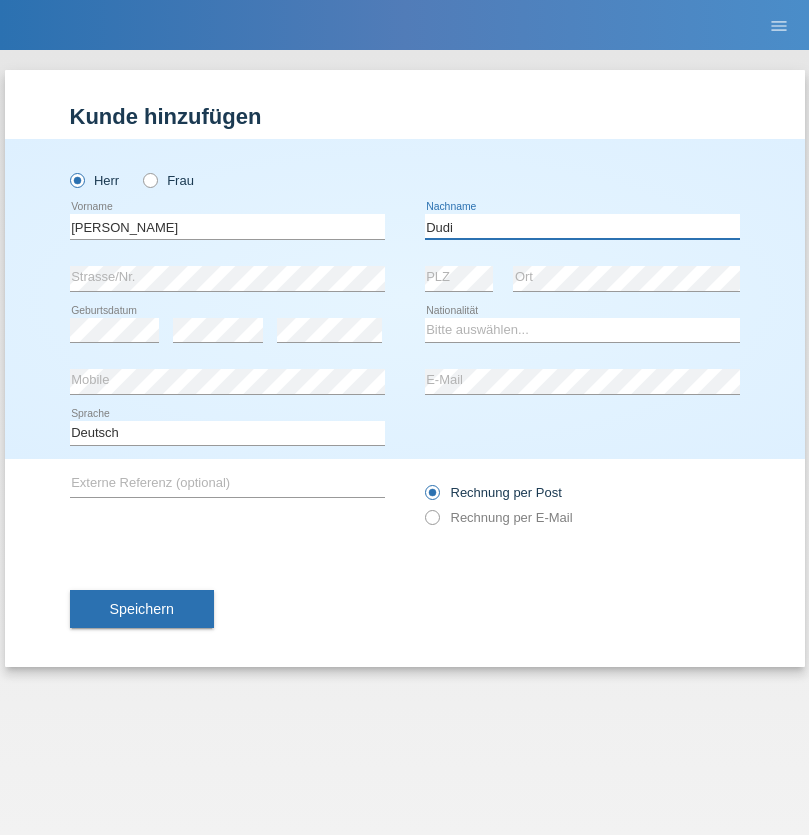 type on "Dudi" 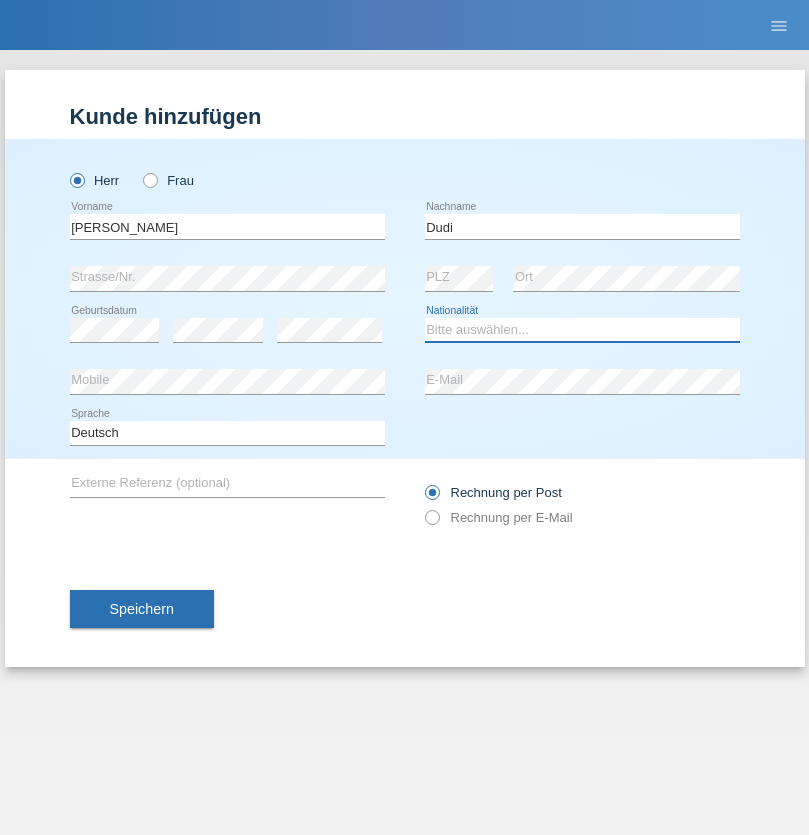 select on "SK" 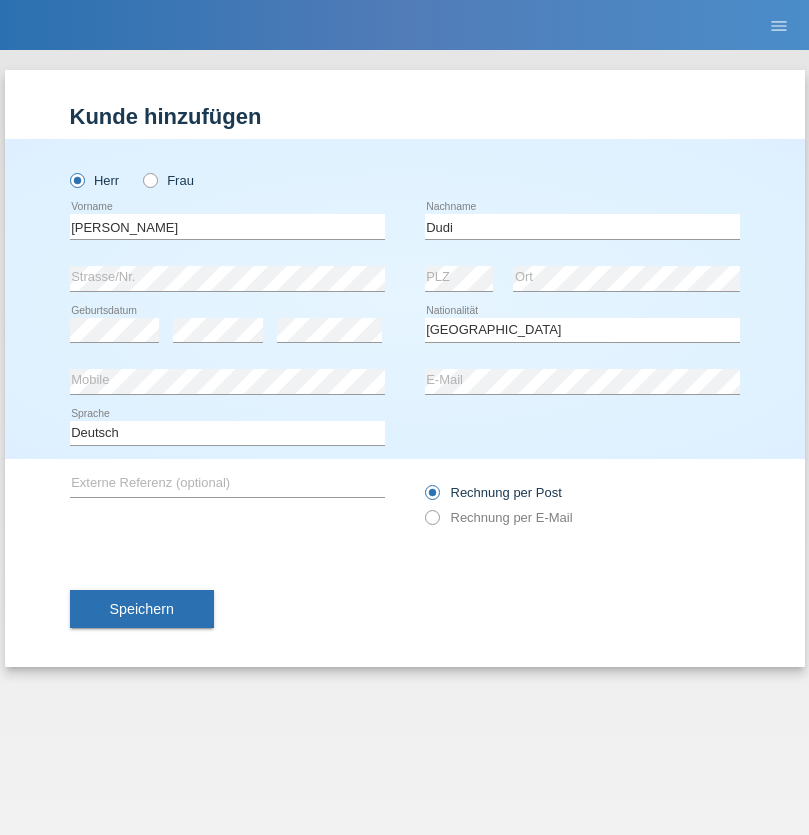 select on "C" 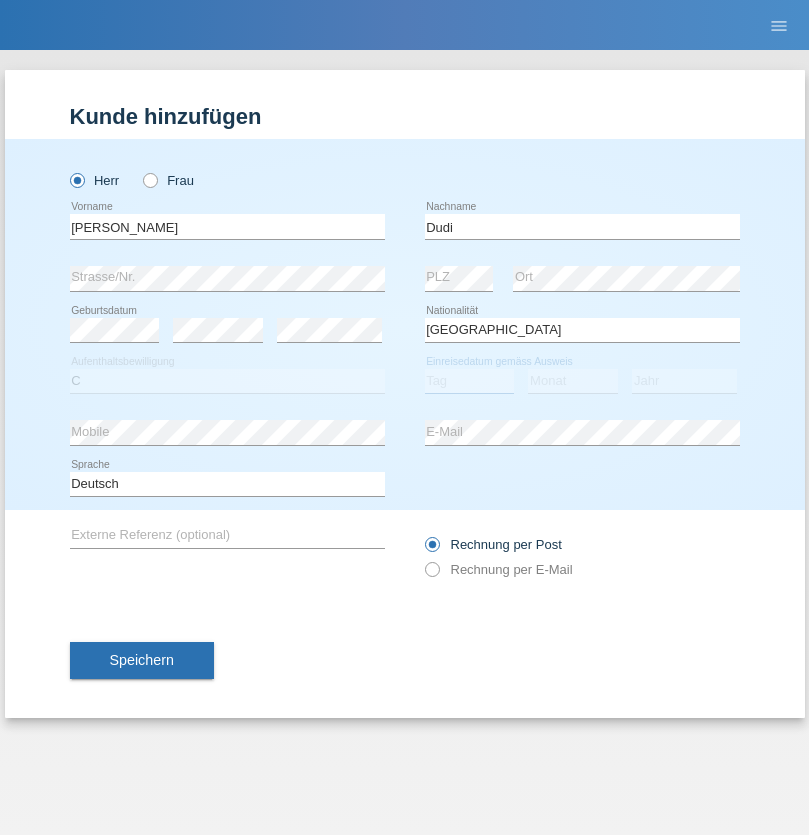 select on "25" 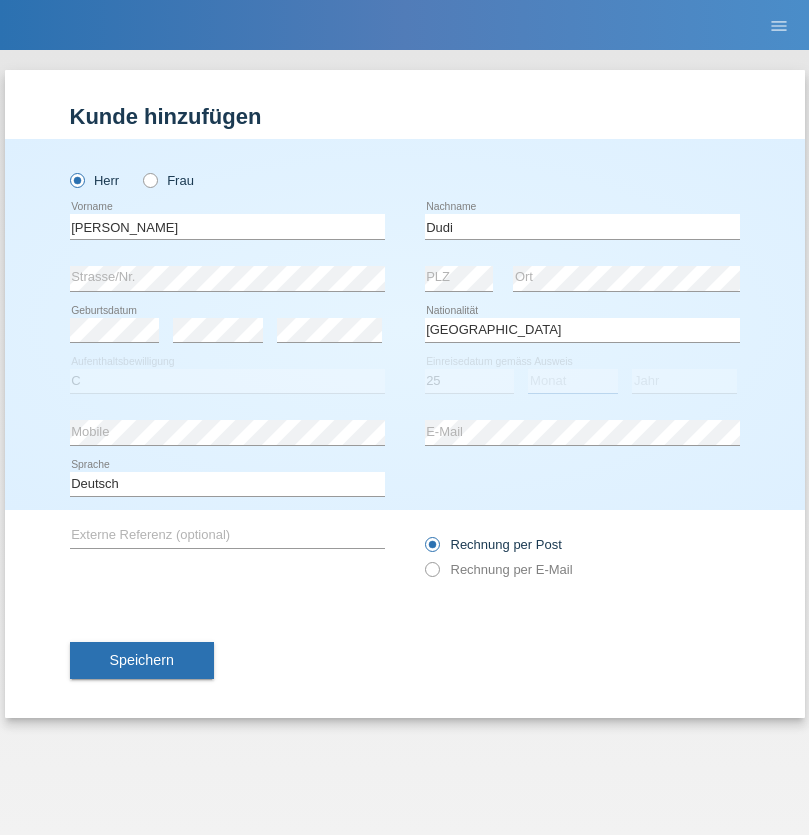 select on "05" 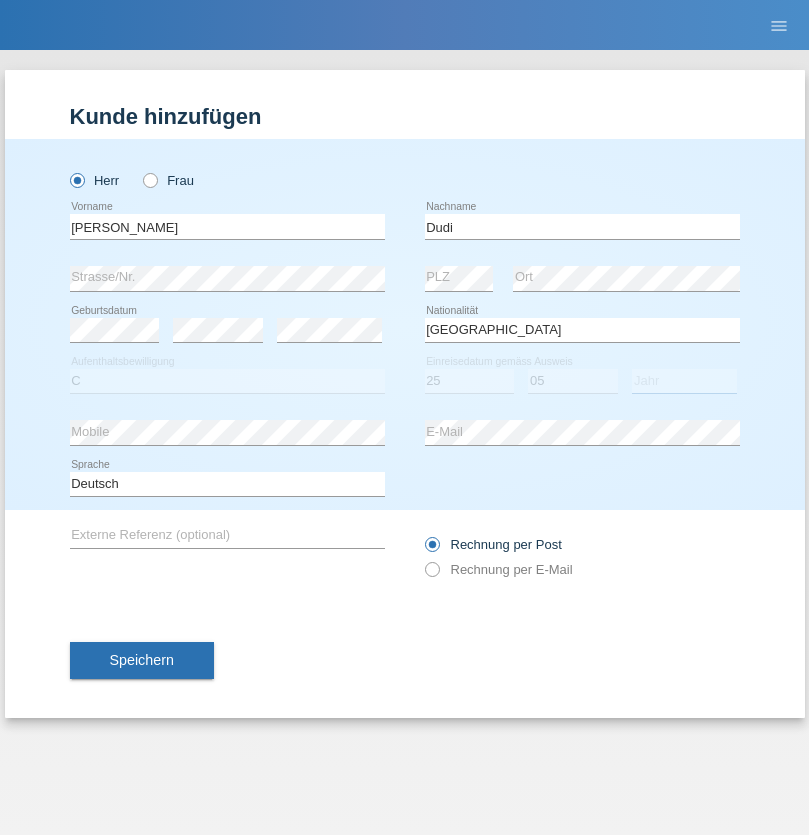 select on "2021" 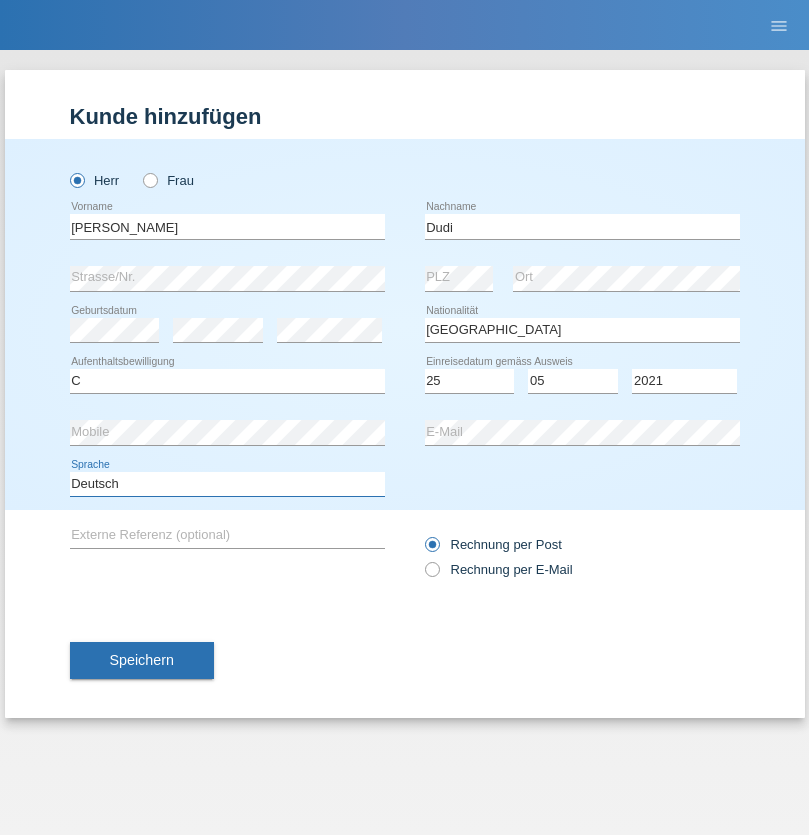 select on "en" 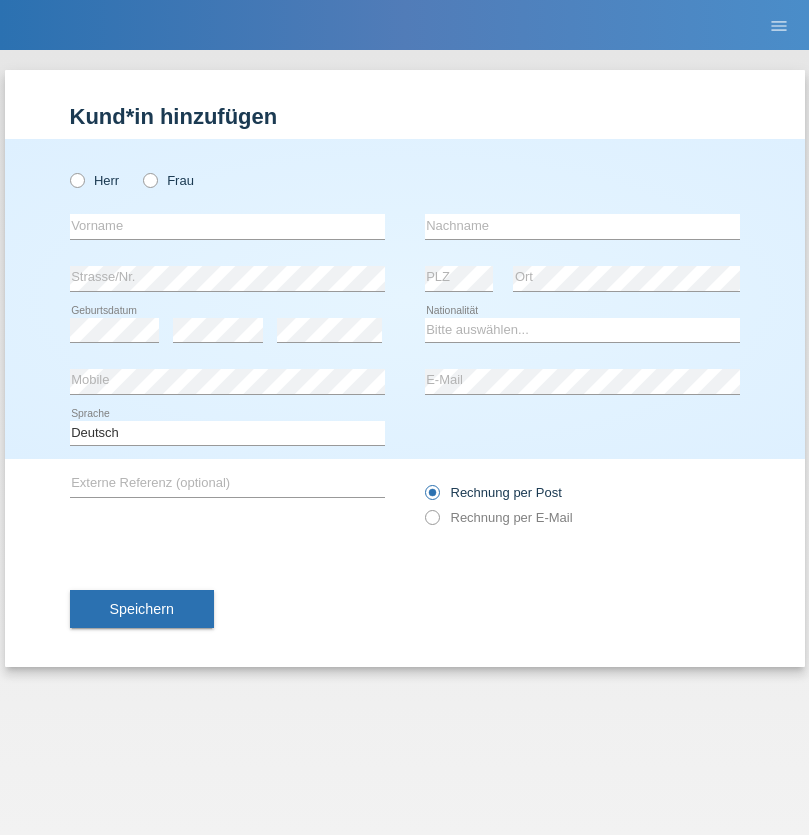 scroll, scrollTop: 0, scrollLeft: 0, axis: both 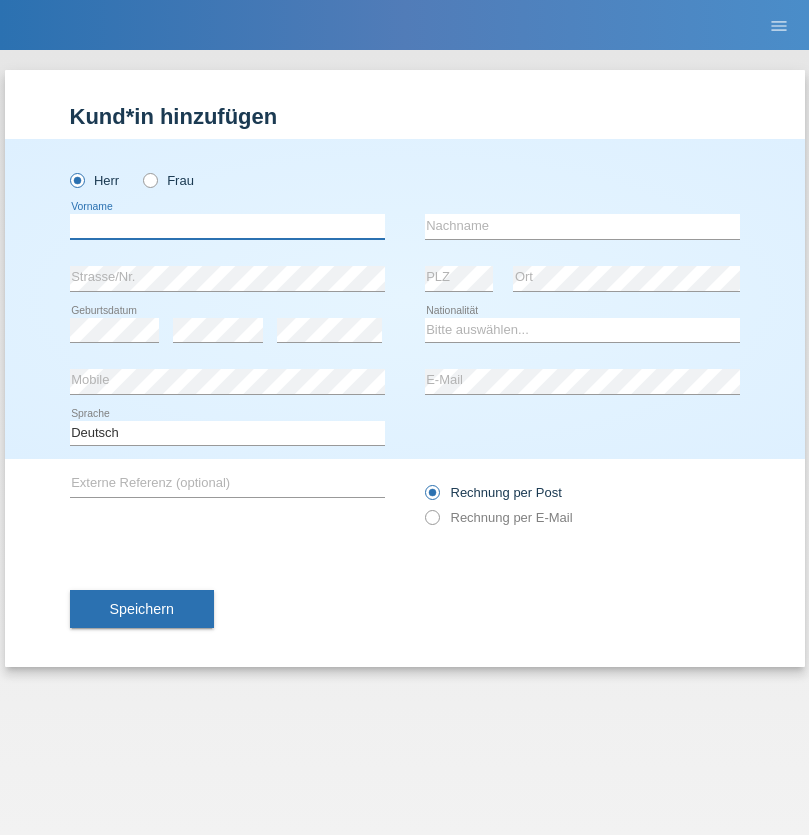 click at bounding box center [227, 226] 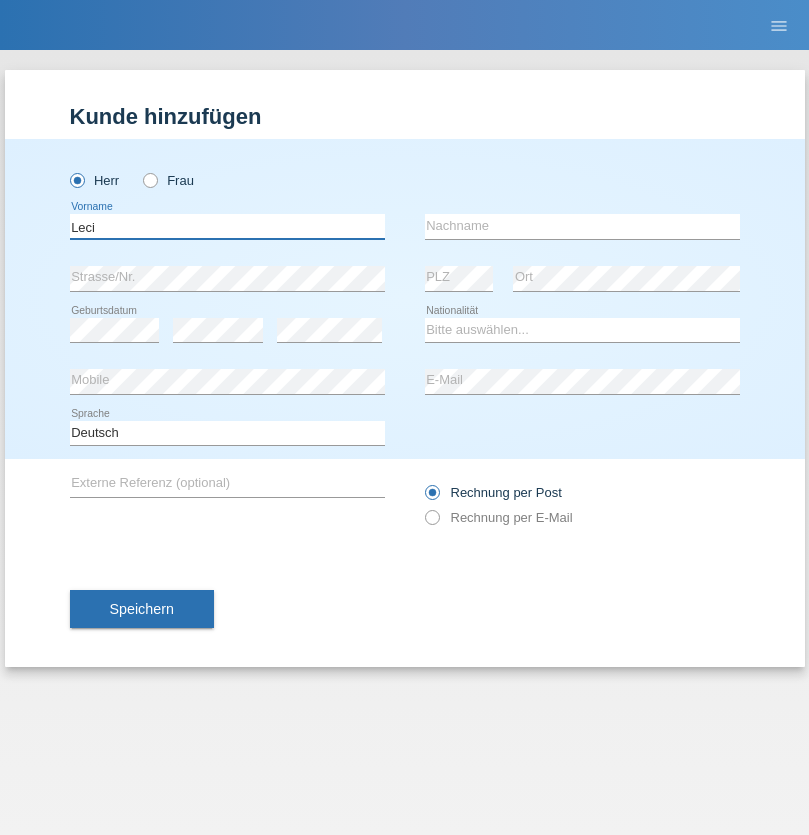 type on "Leci" 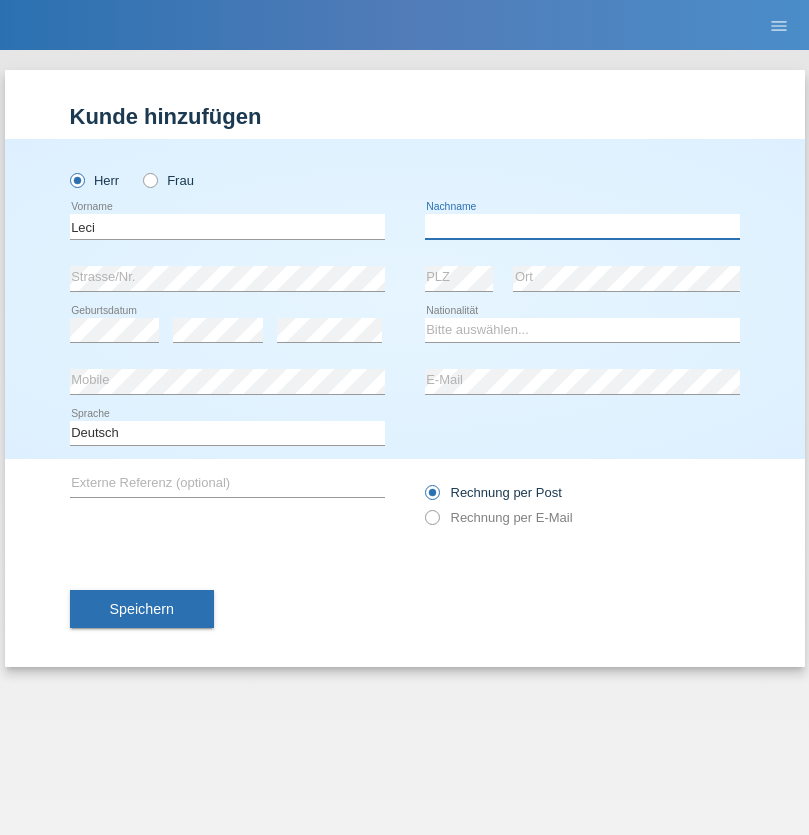 click at bounding box center [582, 226] 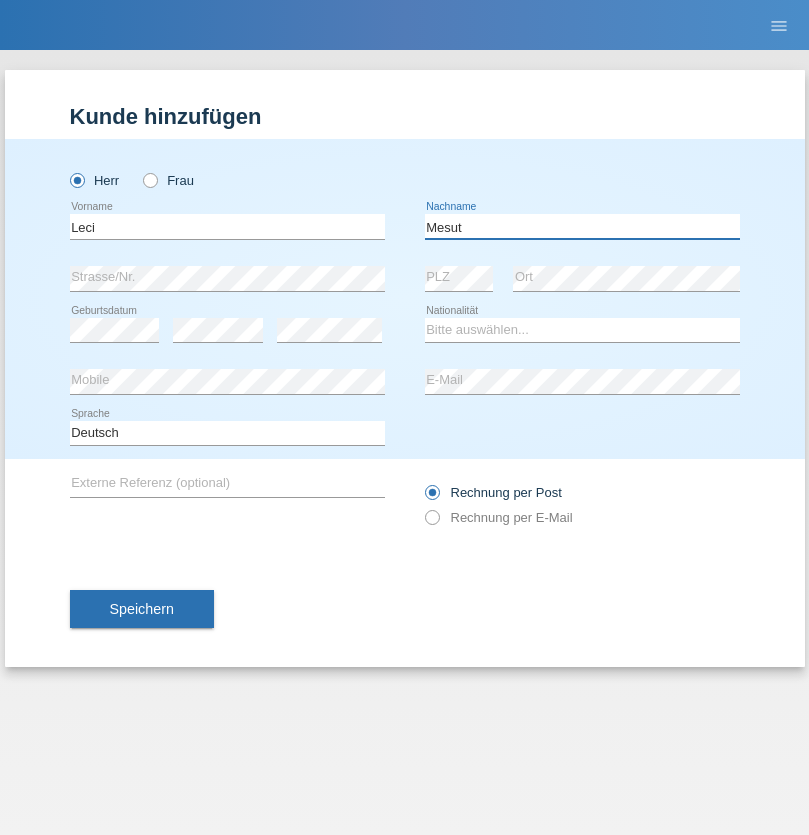 type on "Mesut" 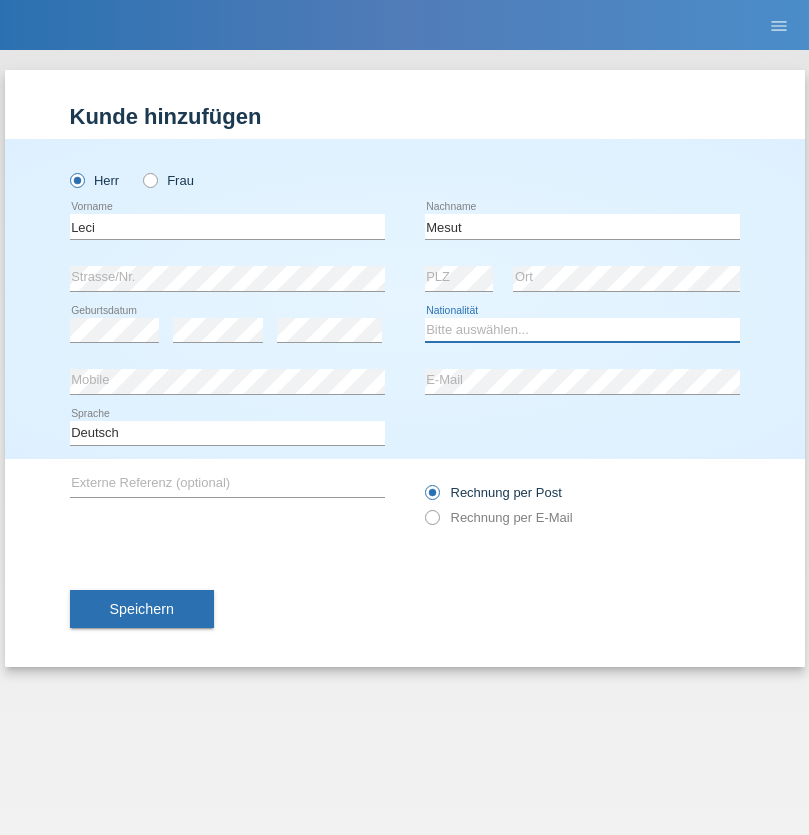 select on "XK" 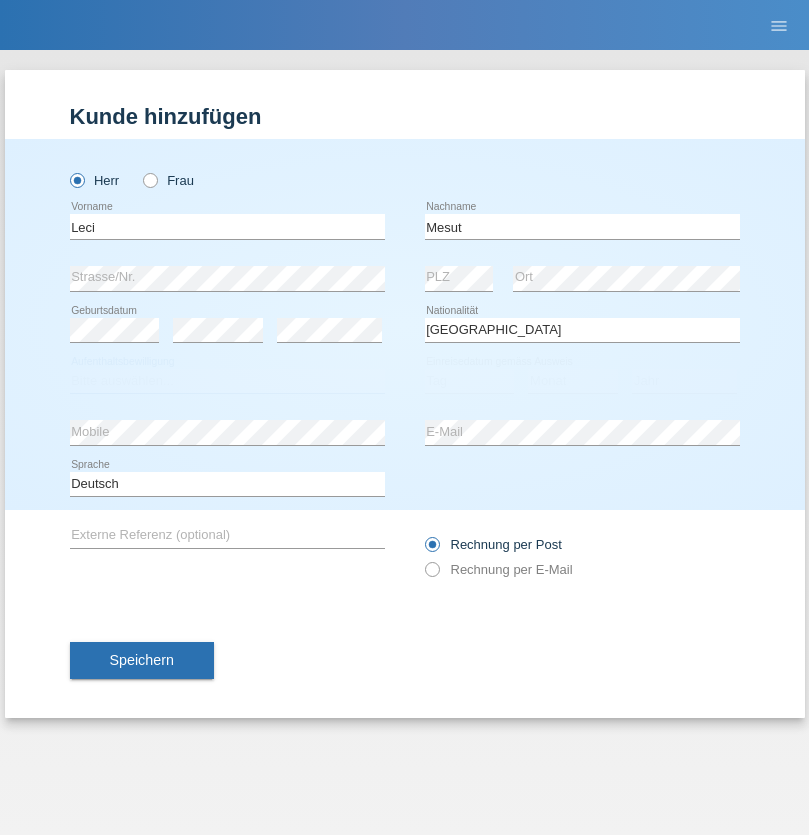 select on "C" 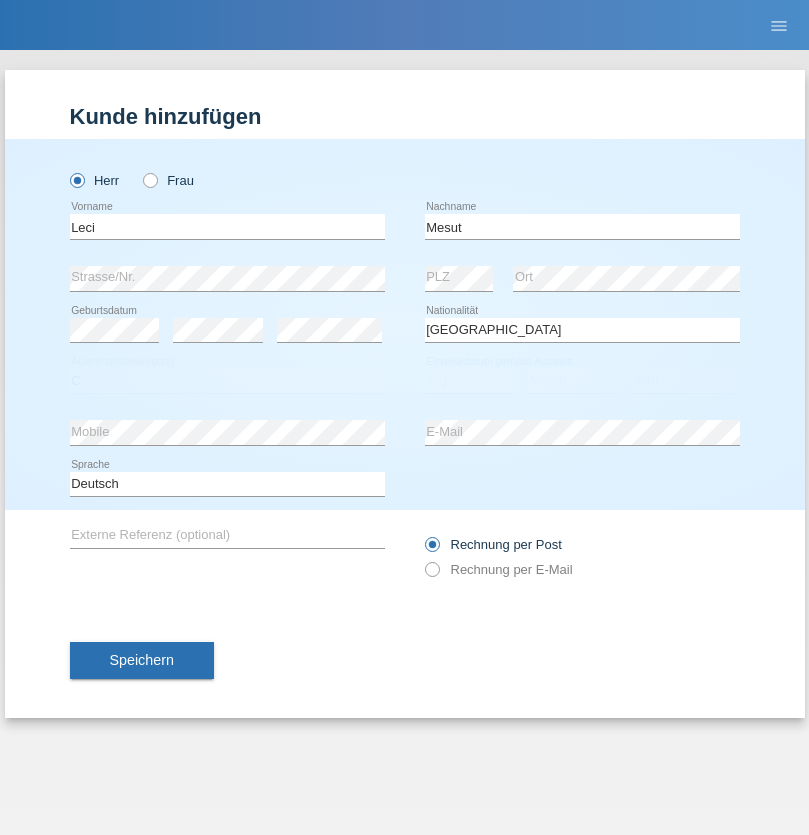 select on "14" 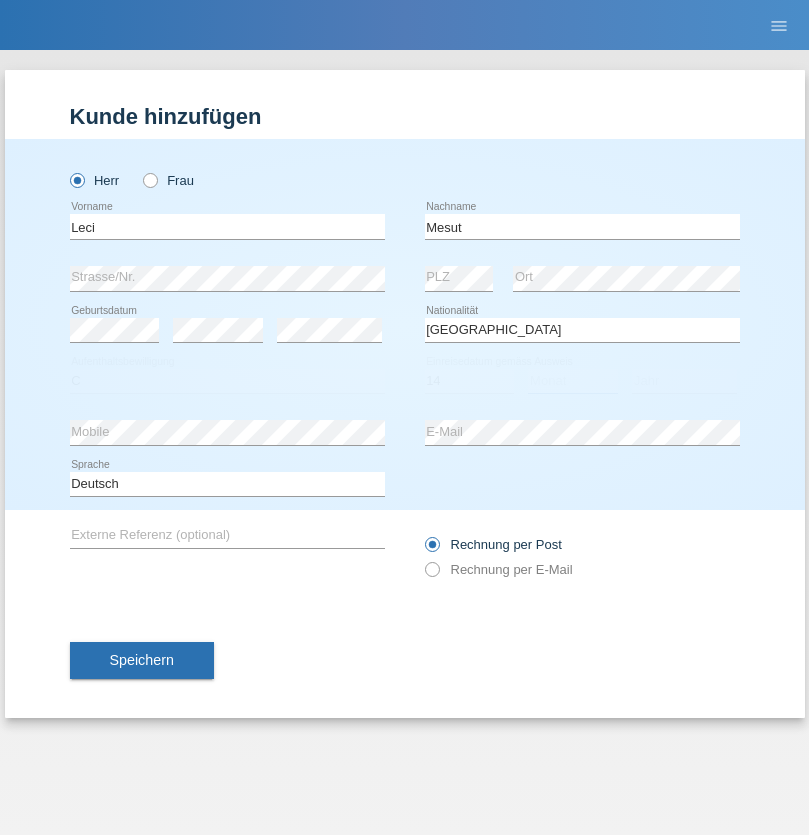 select on "07" 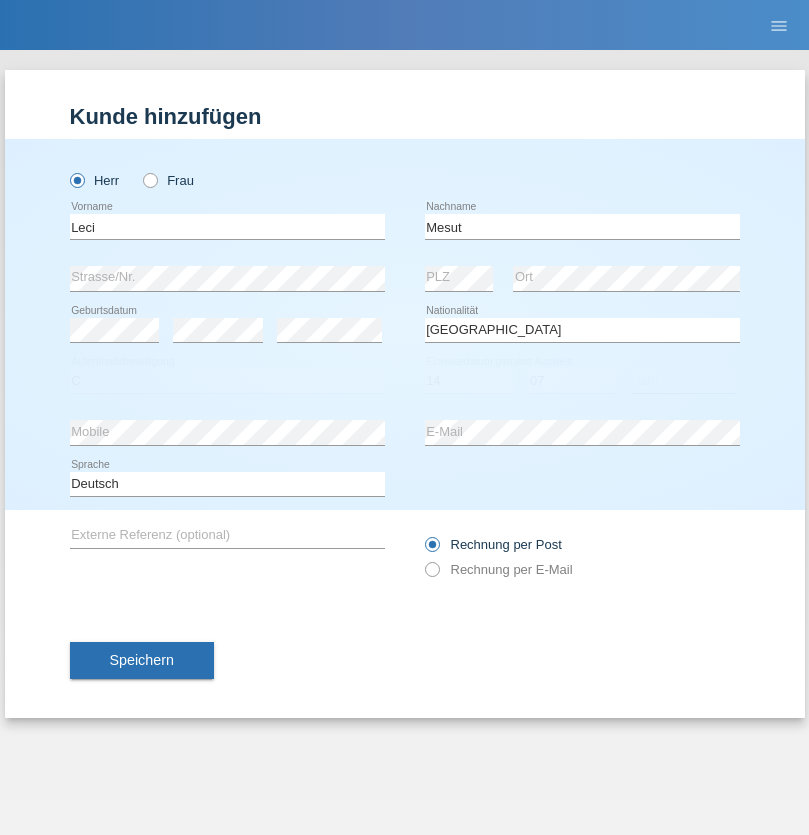 select on "2021" 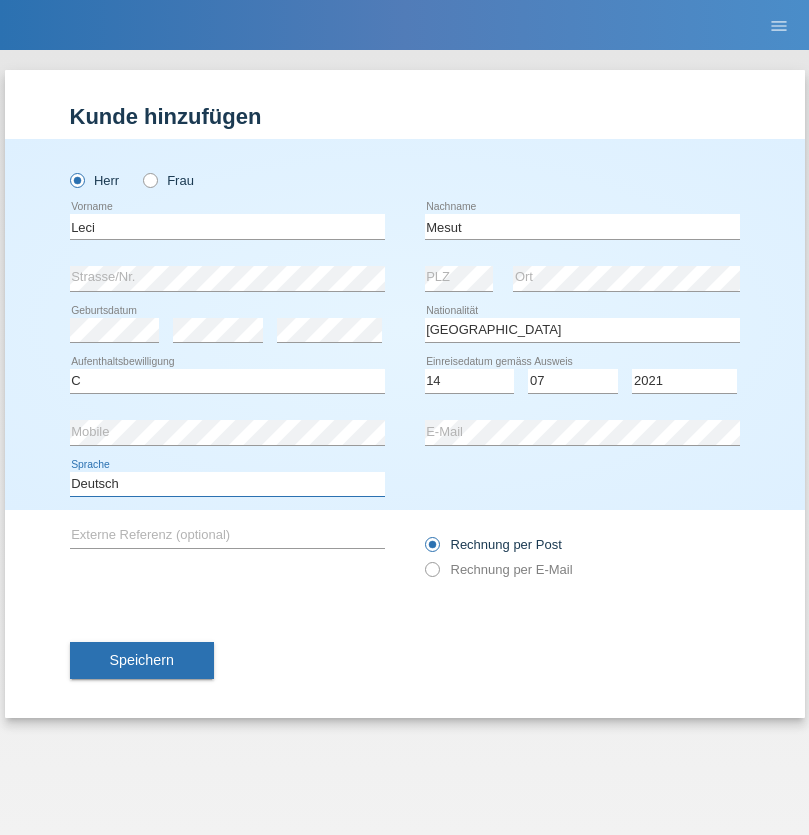 select on "en" 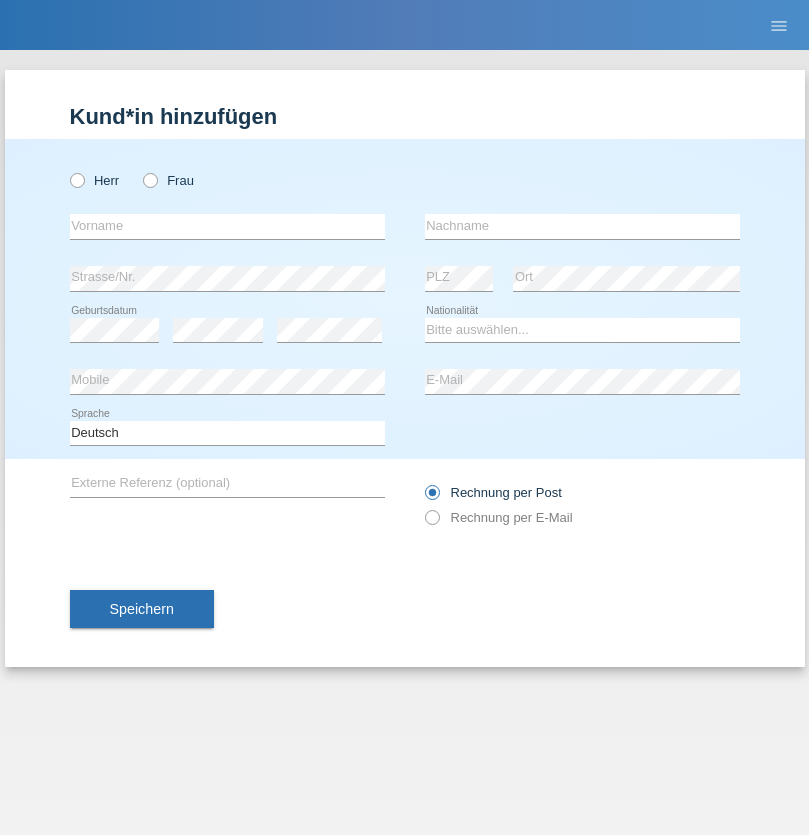 scroll, scrollTop: 0, scrollLeft: 0, axis: both 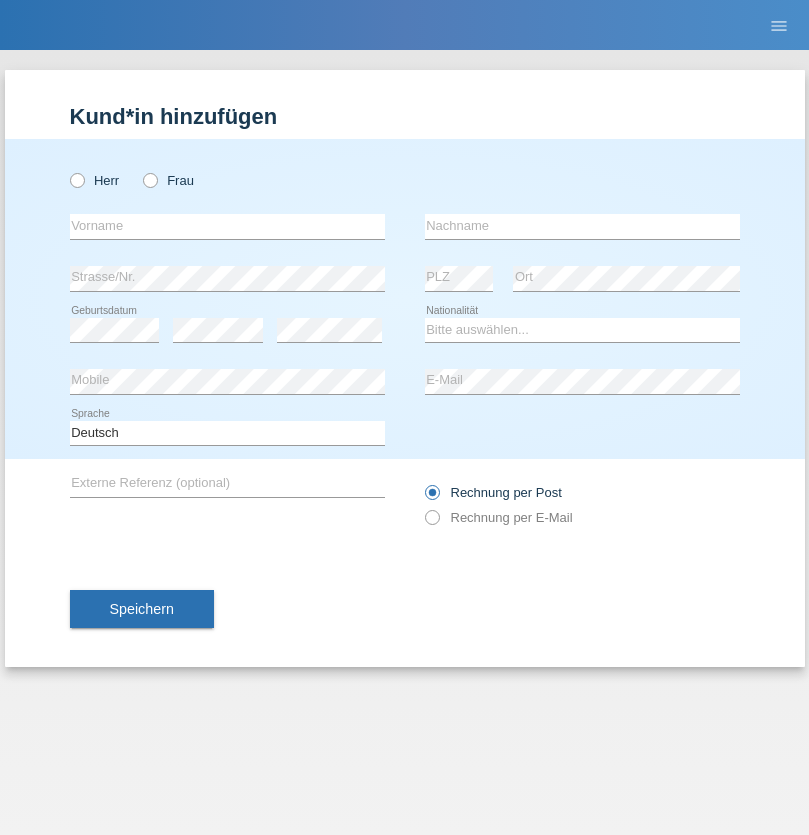 radio on "true" 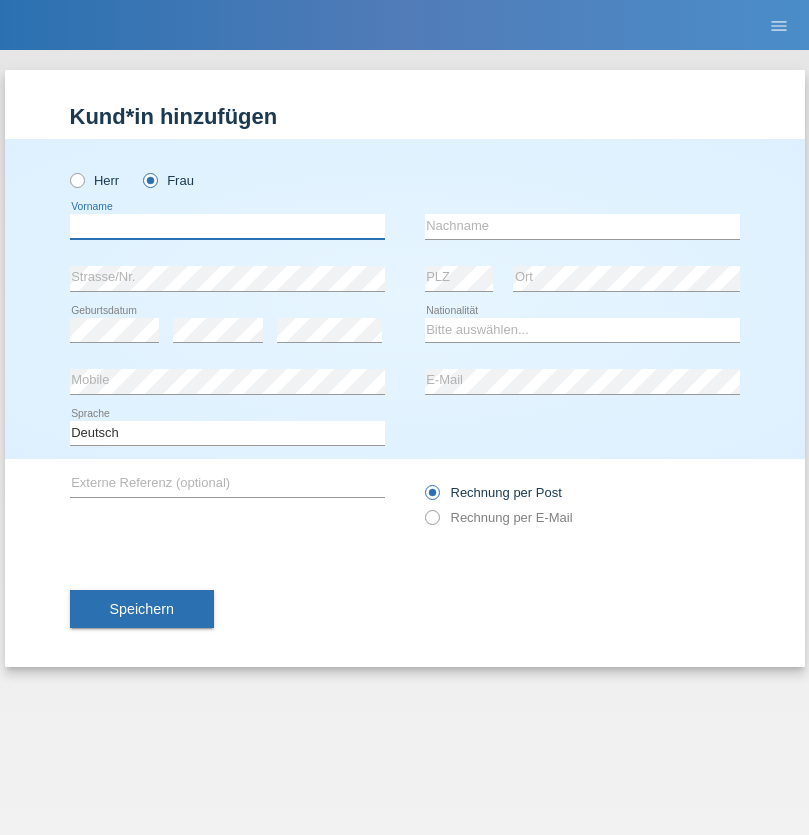 click at bounding box center (227, 226) 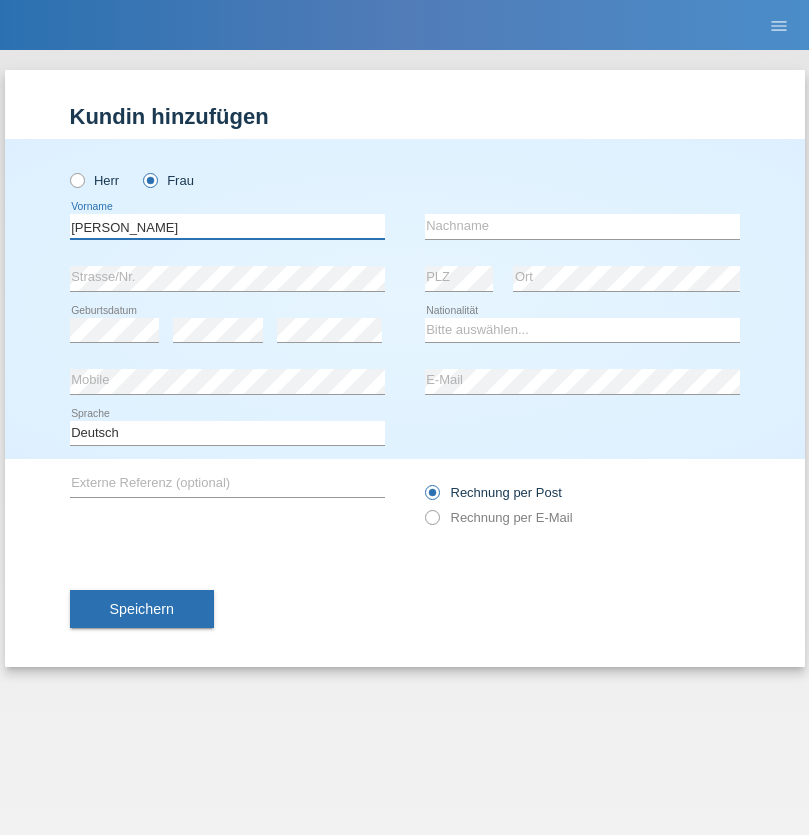 type on "[PERSON_NAME]" 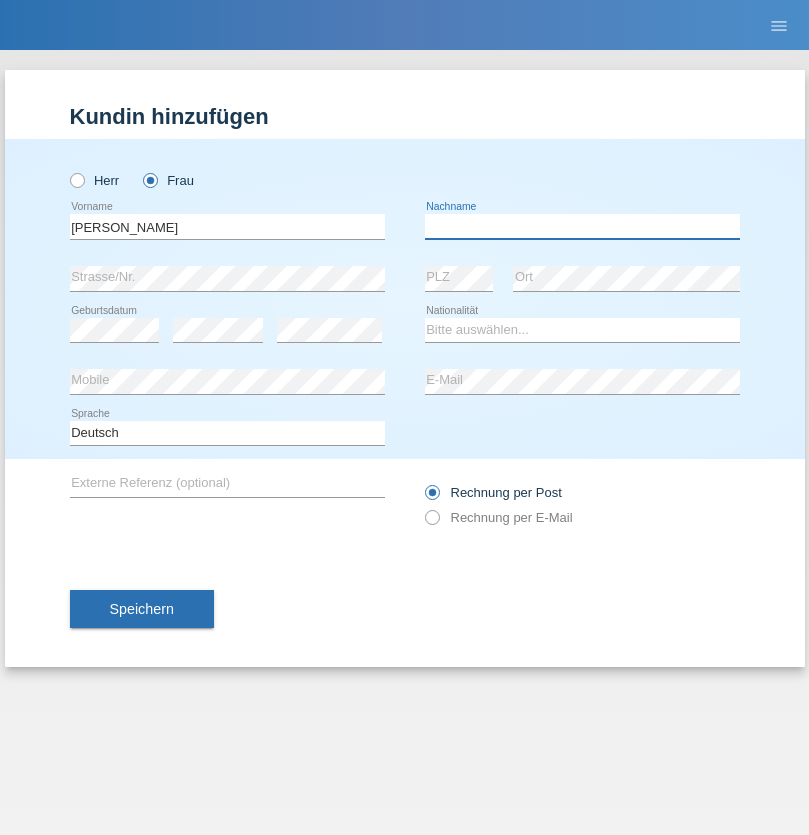 click at bounding box center [582, 226] 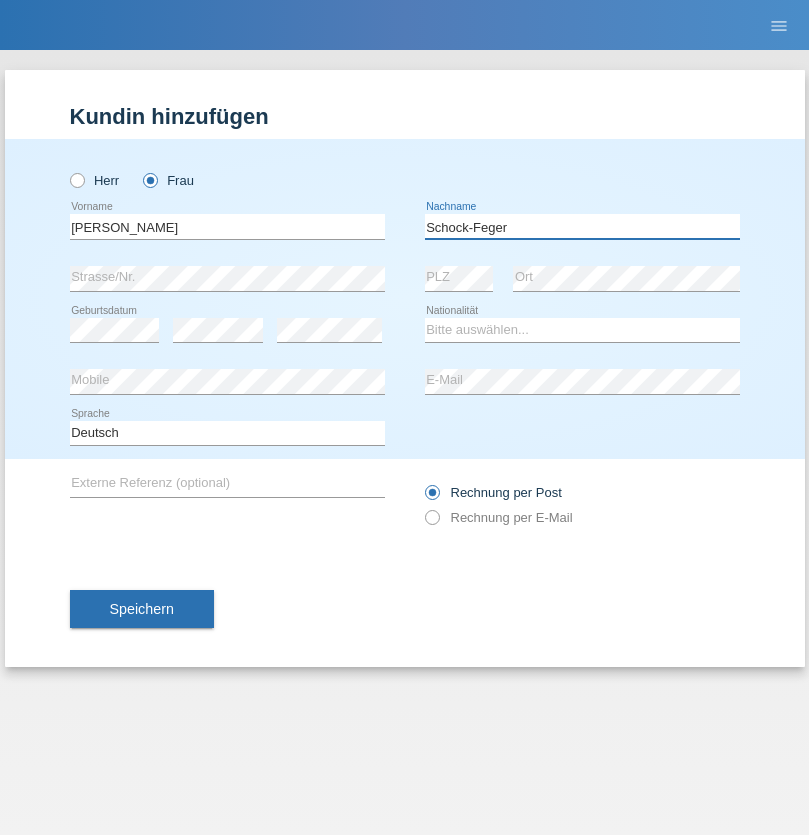 type on "Schock-Feger" 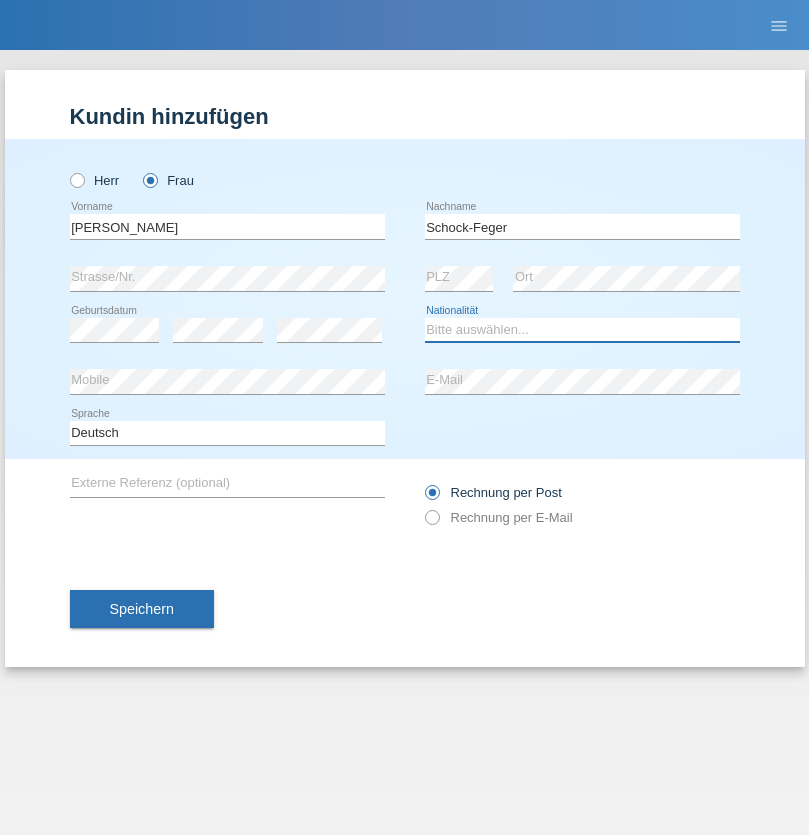 select on "CH" 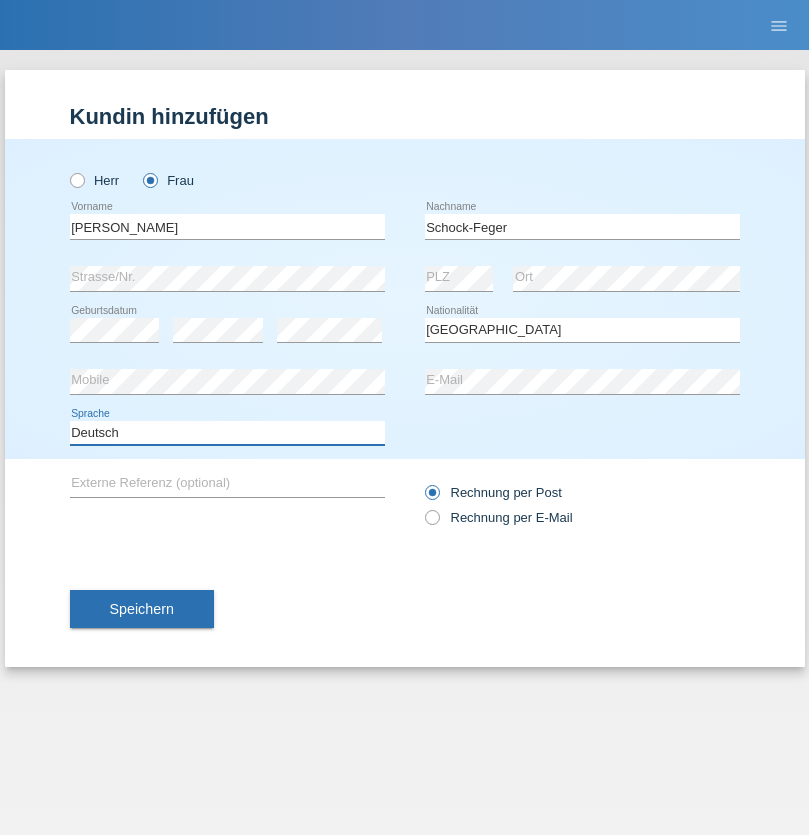 select on "en" 